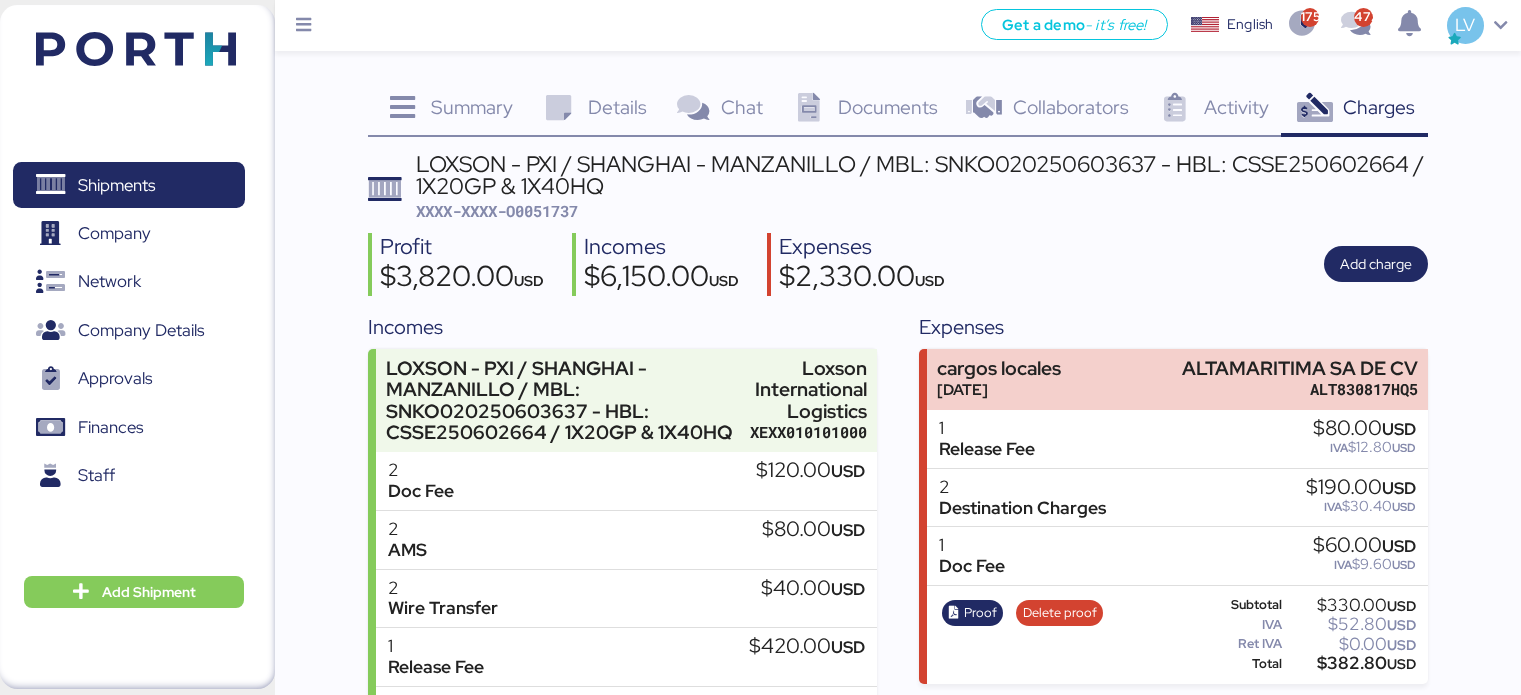 scroll, scrollTop: 0, scrollLeft: 0, axis: both 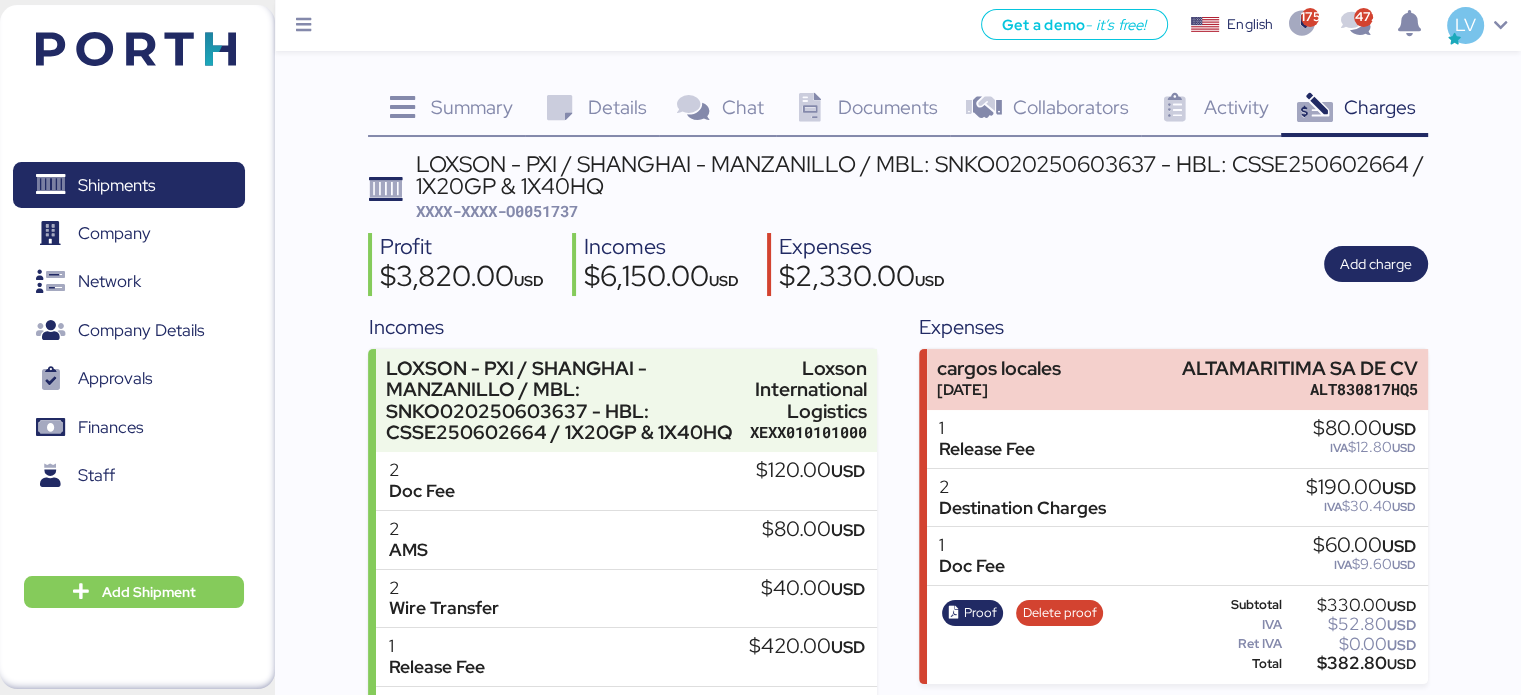 click at bounding box center (106, 46) 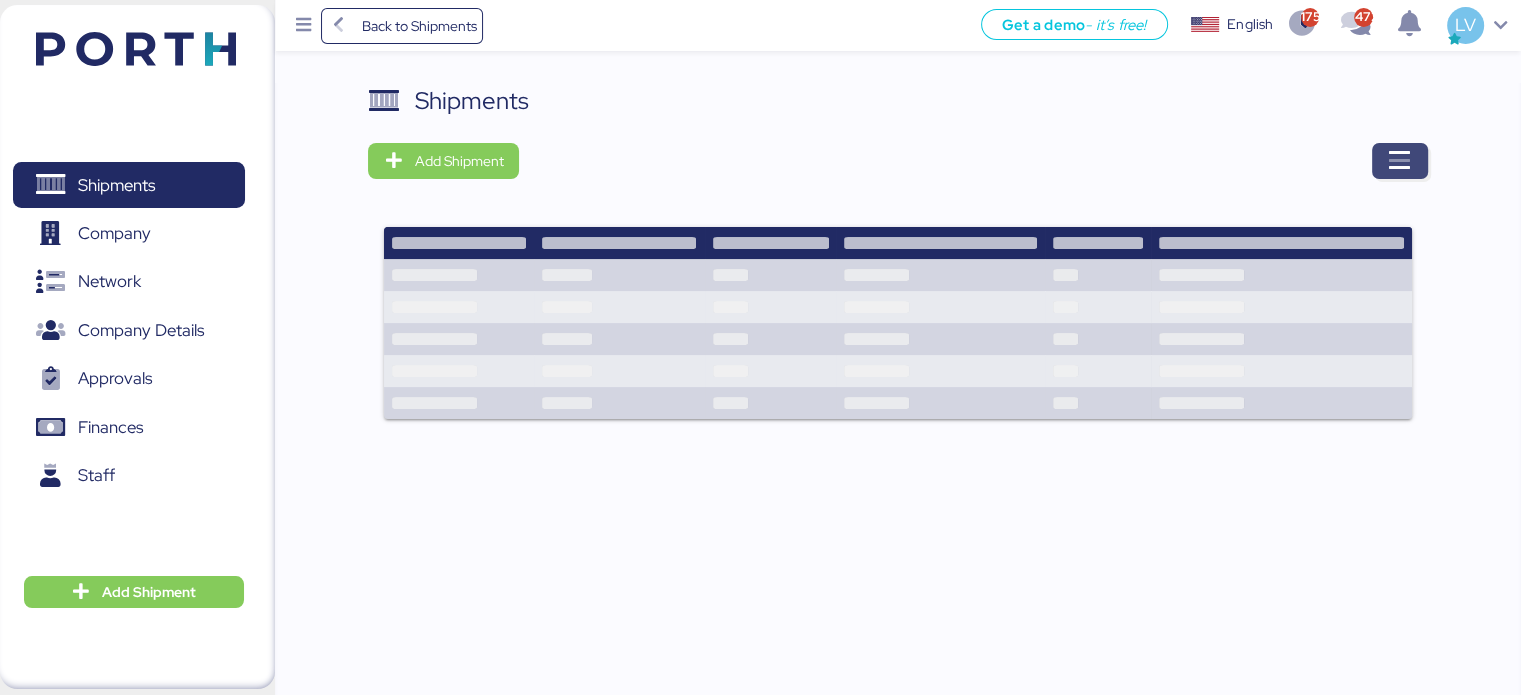 click at bounding box center (1400, 161) 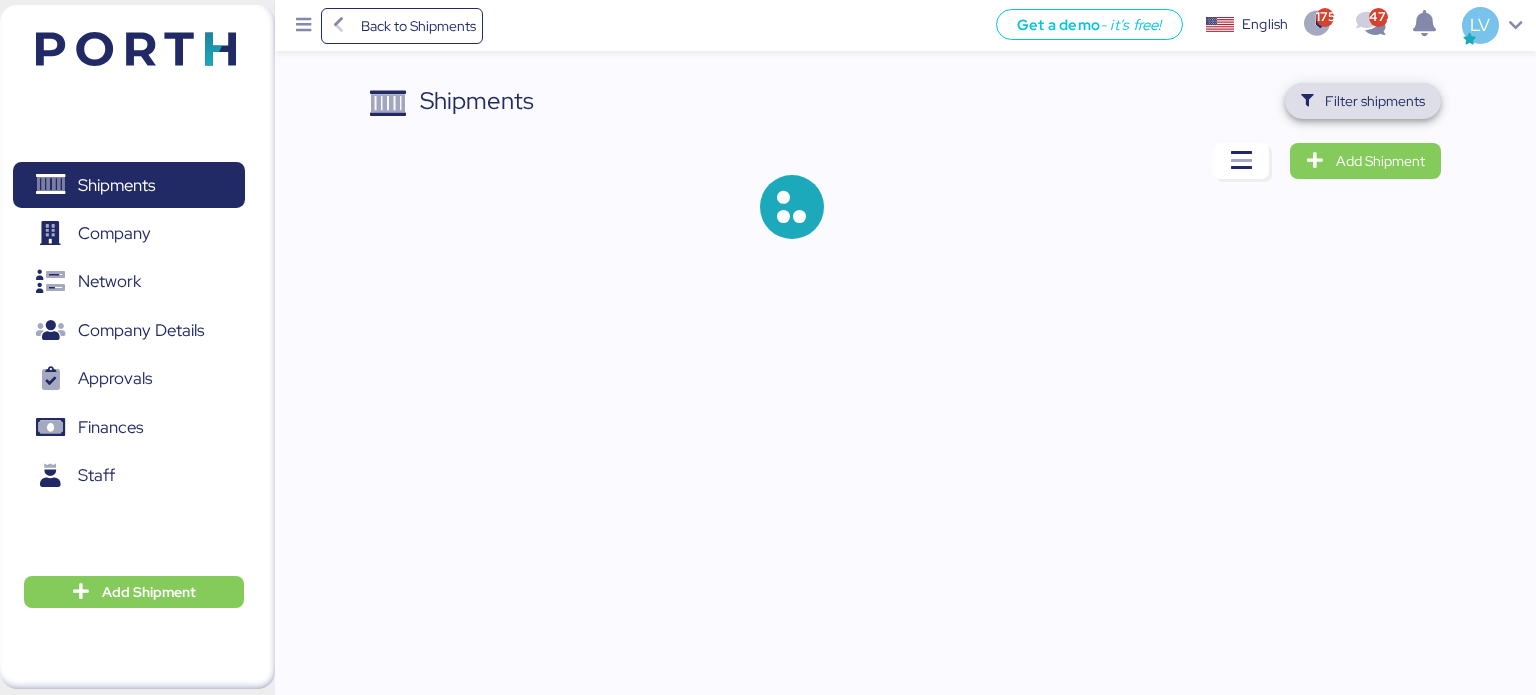 click on "Filter shipments" at bounding box center (1375, 101) 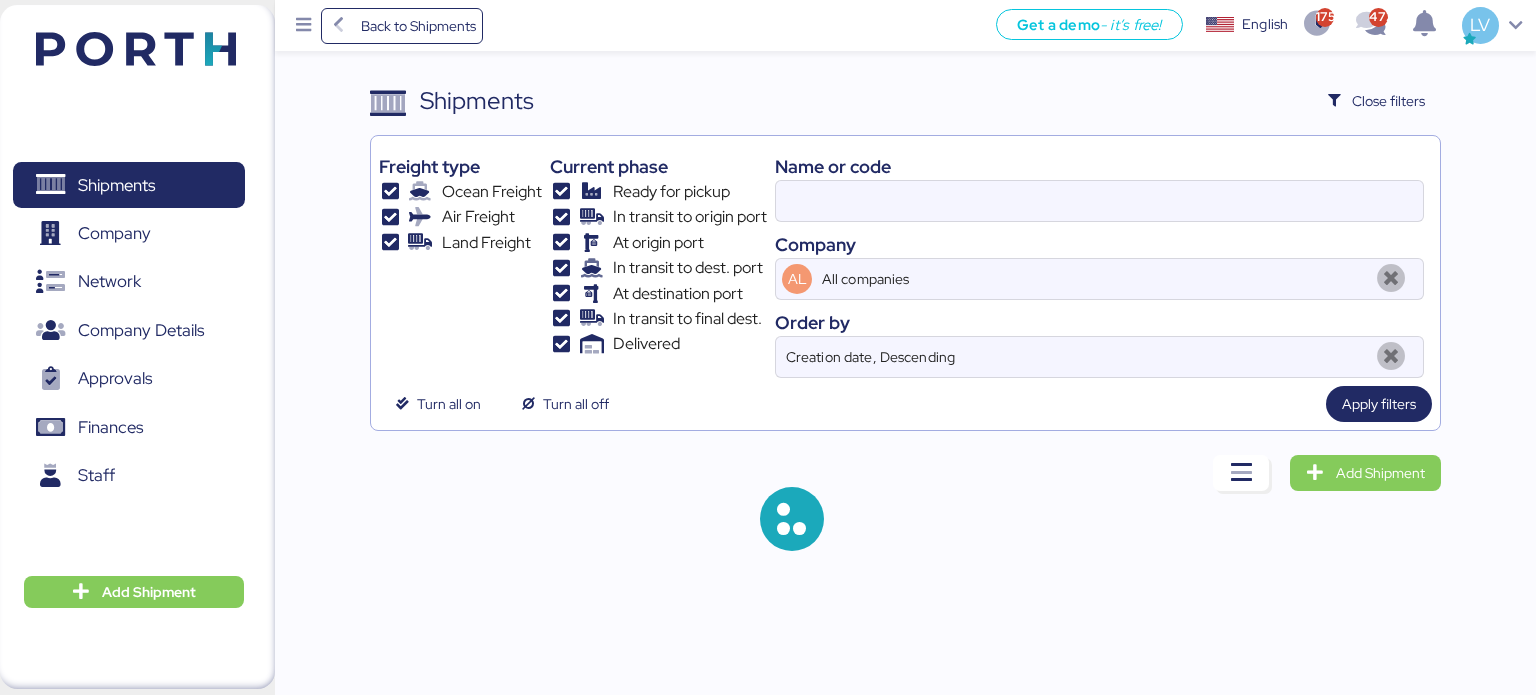 click on "Name or code" at bounding box center (1099, 166) 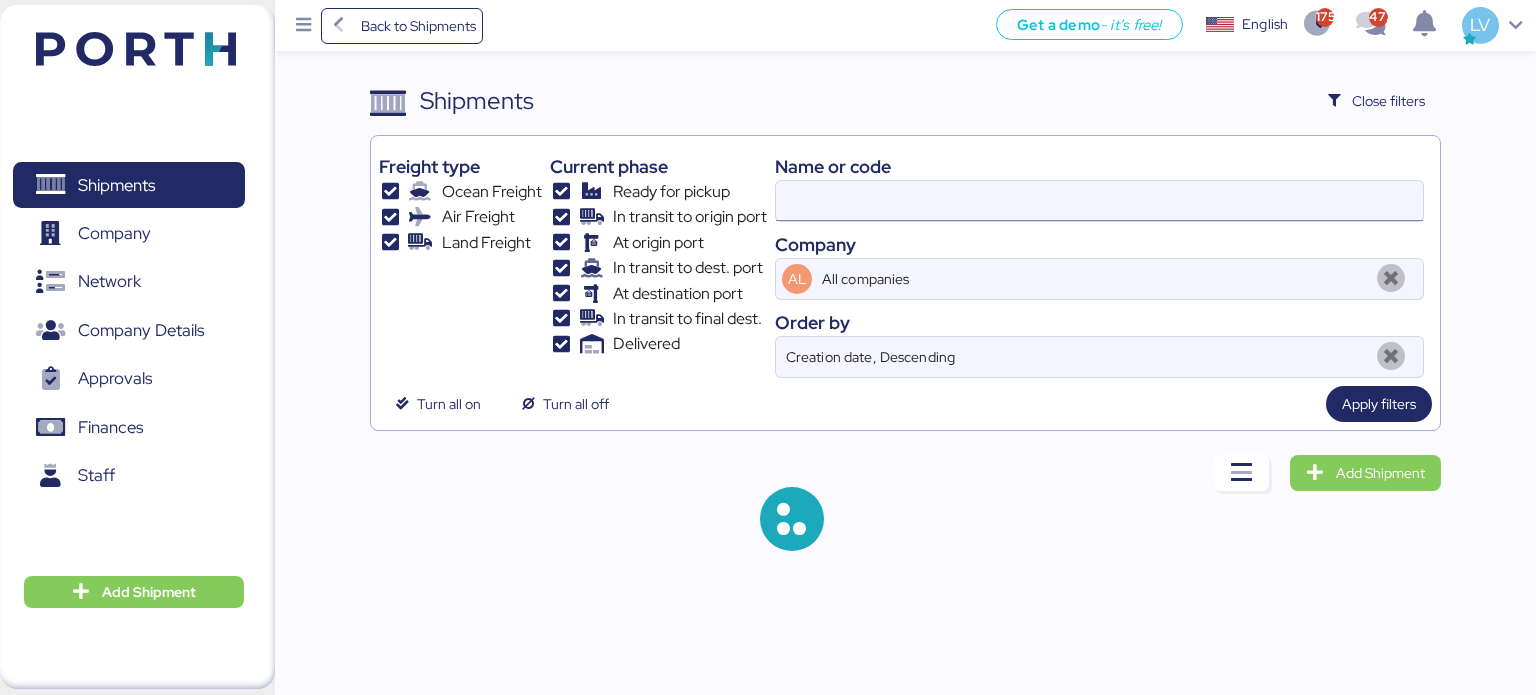 click at bounding box center [1099, 201] 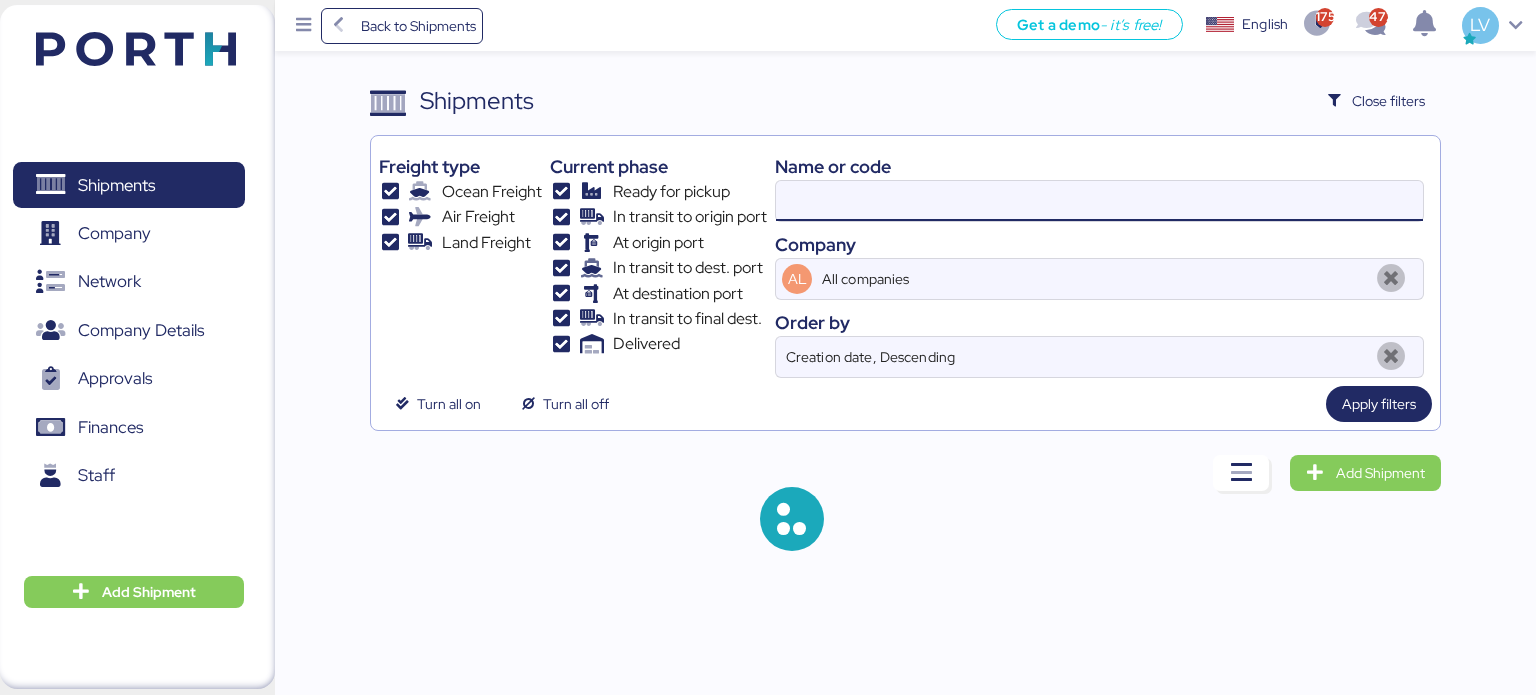 paste on "O0051585" 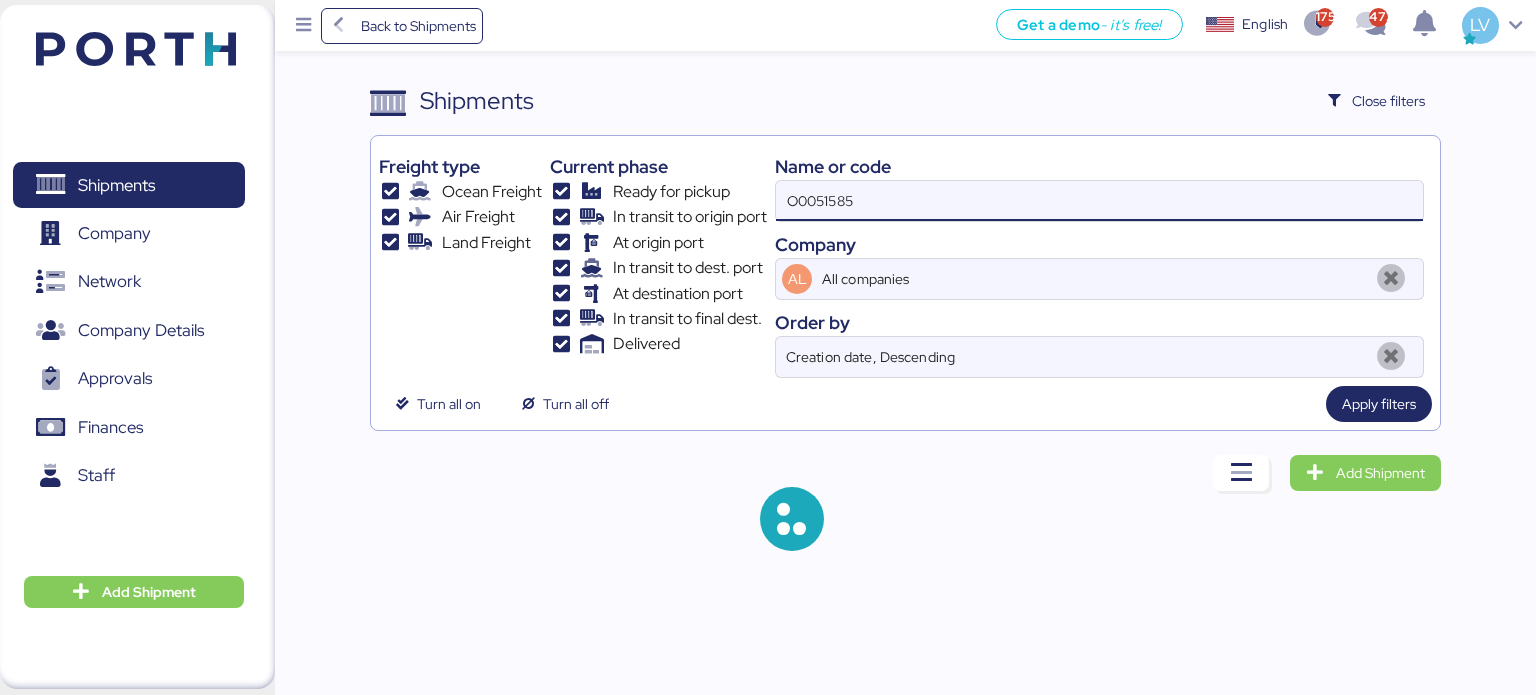 type on "O0051585" 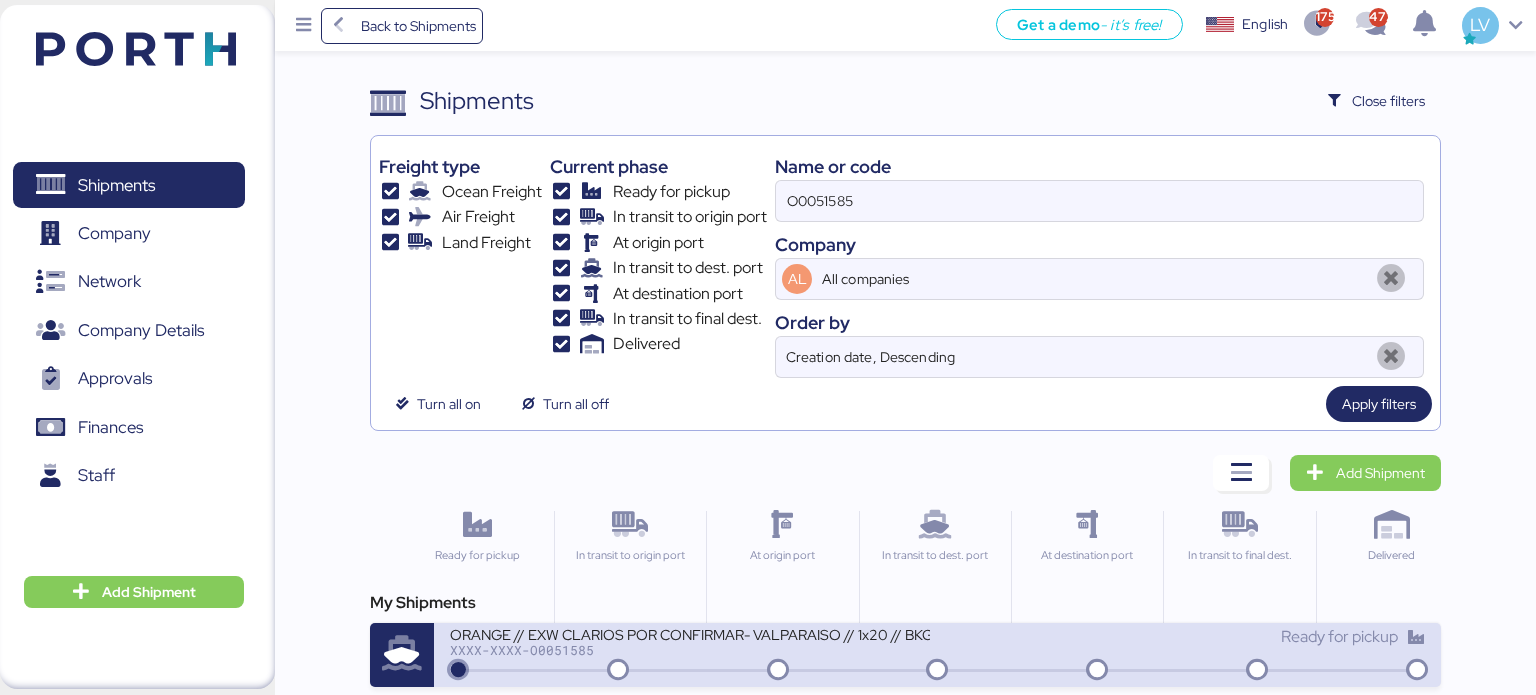 click on "ORANGE // EXW CLARIOS POR CONFIRMAR- VALPARAISO // 1x20 // BKG HAPAG 32894753 - maersk 255703625" at bounding box center [690, 633] 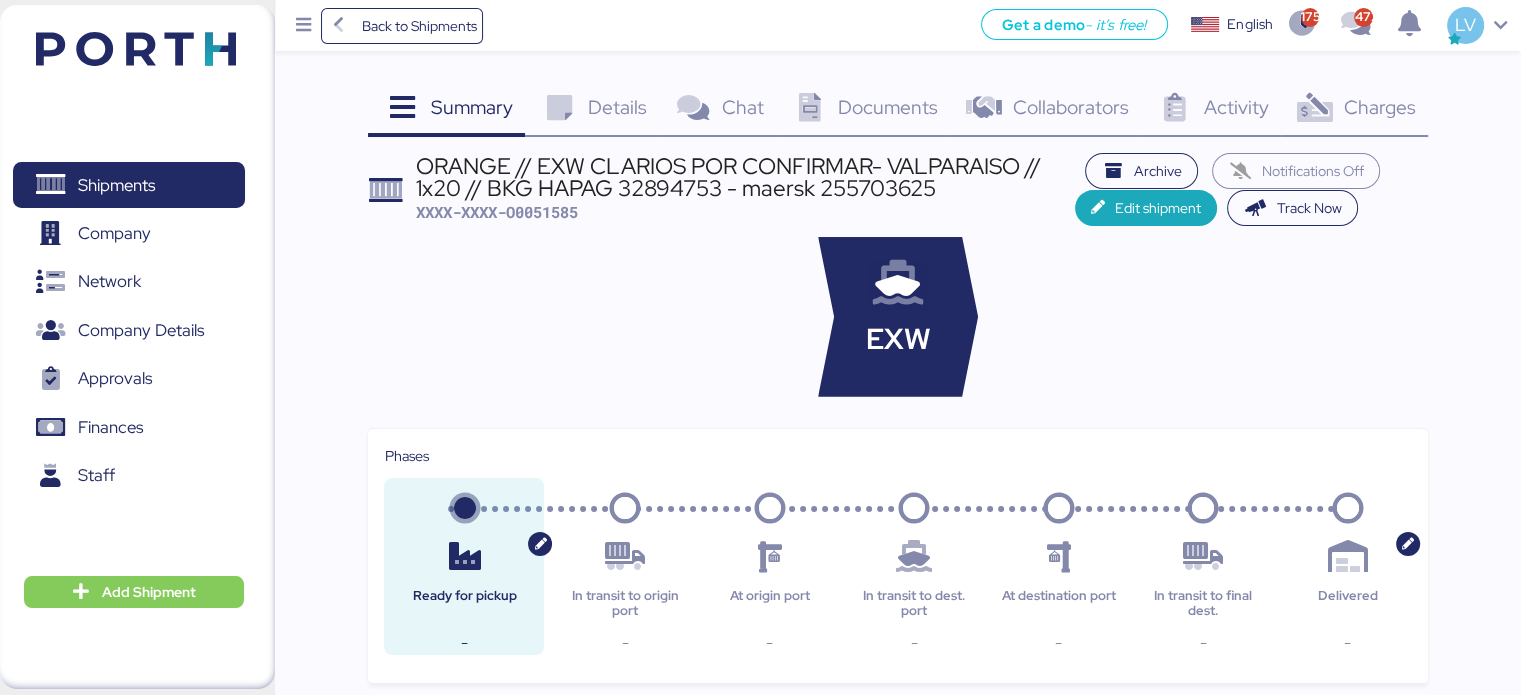 click at bounding box center (1314, 108) 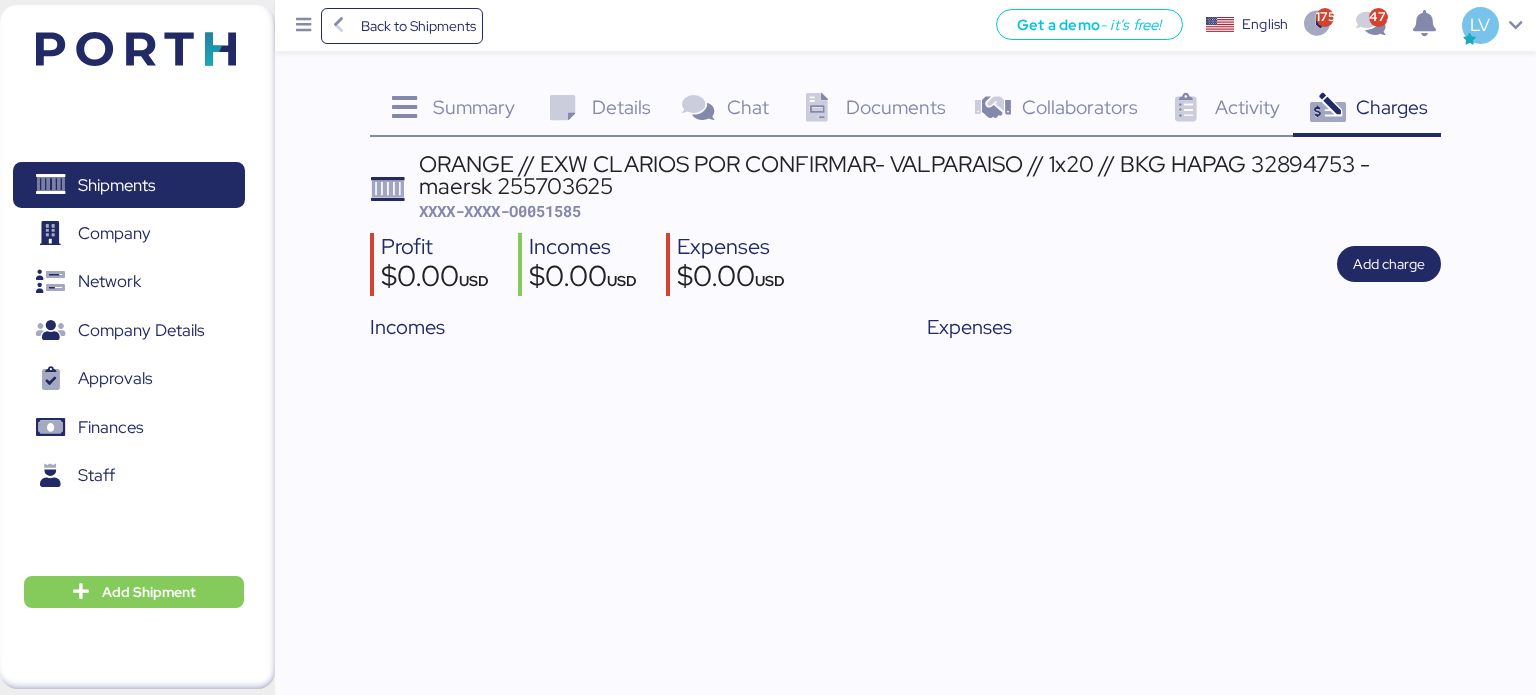 click on "ORANGE // EXW CLARIOS POR CONFIRMAR- VALPARAISO // 1x20 // BKG HAPAG 32894753 - maersk 255703625" at bounding box center (930, 175) 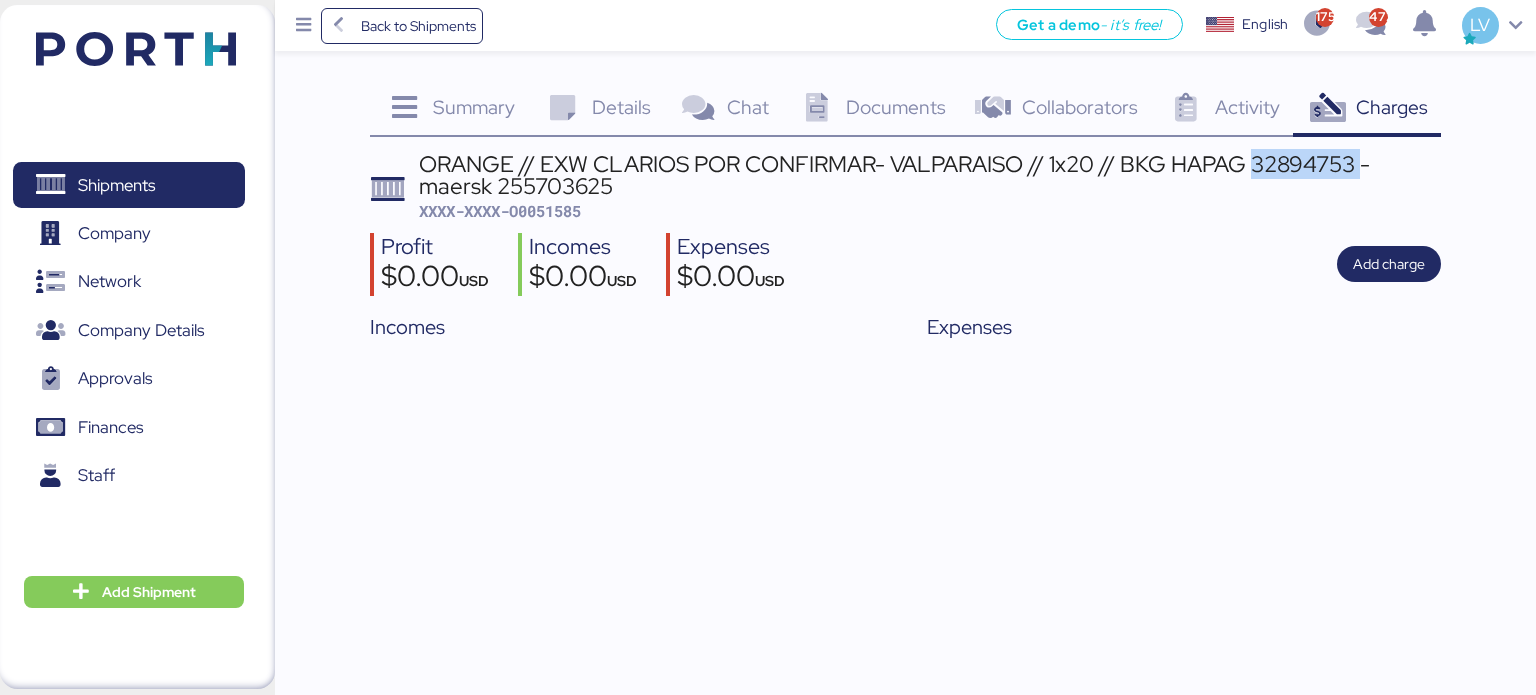copy on "32894753" 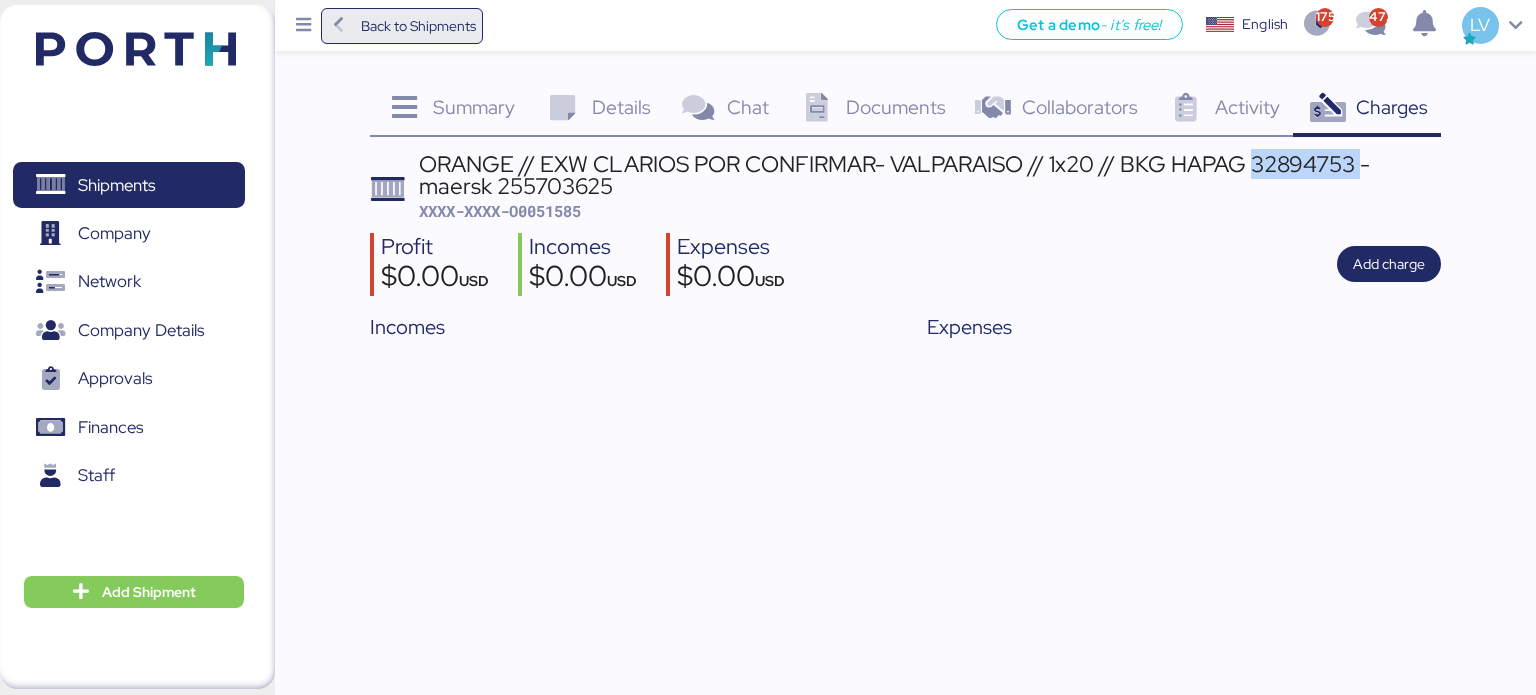 click on "Back to Shipments" at bounding box center (418, 26) 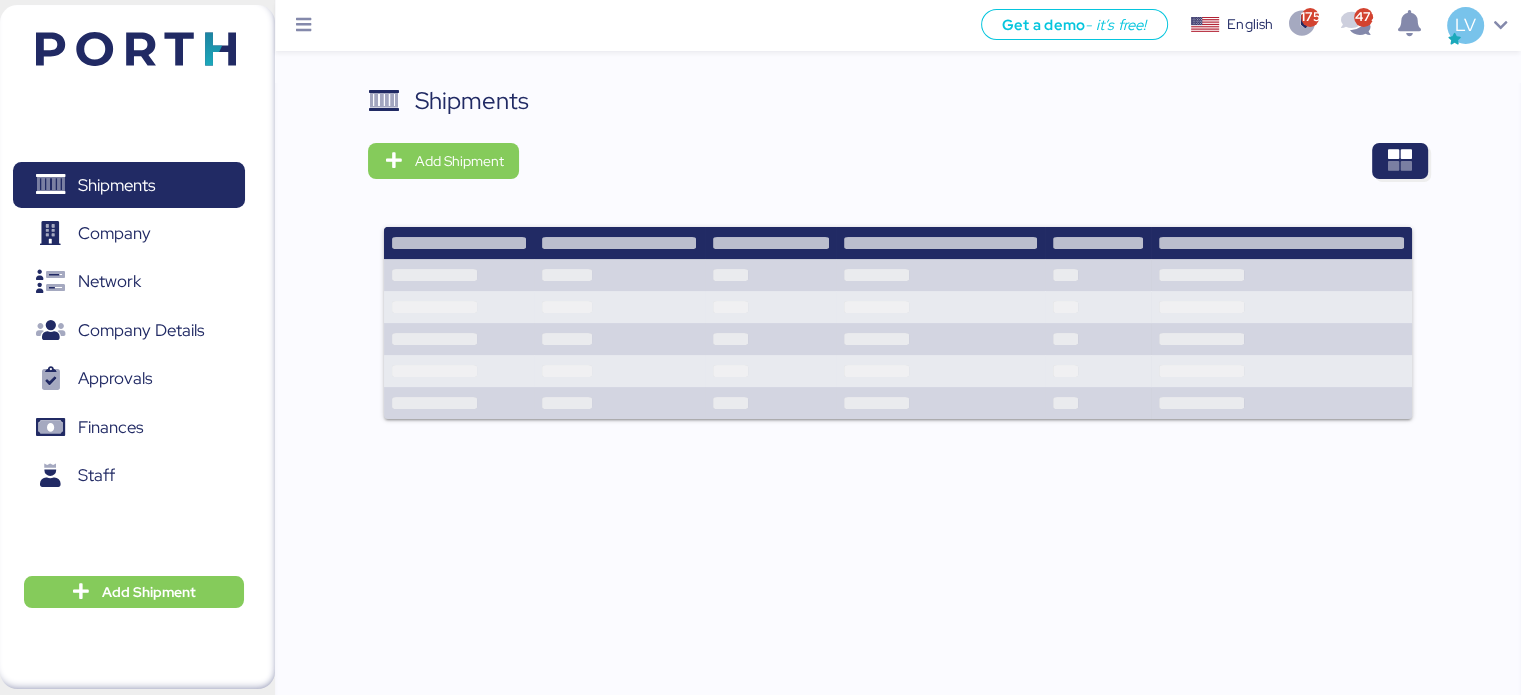 click on "Shipments   Add Shipment" at bounding box center [898, 415] 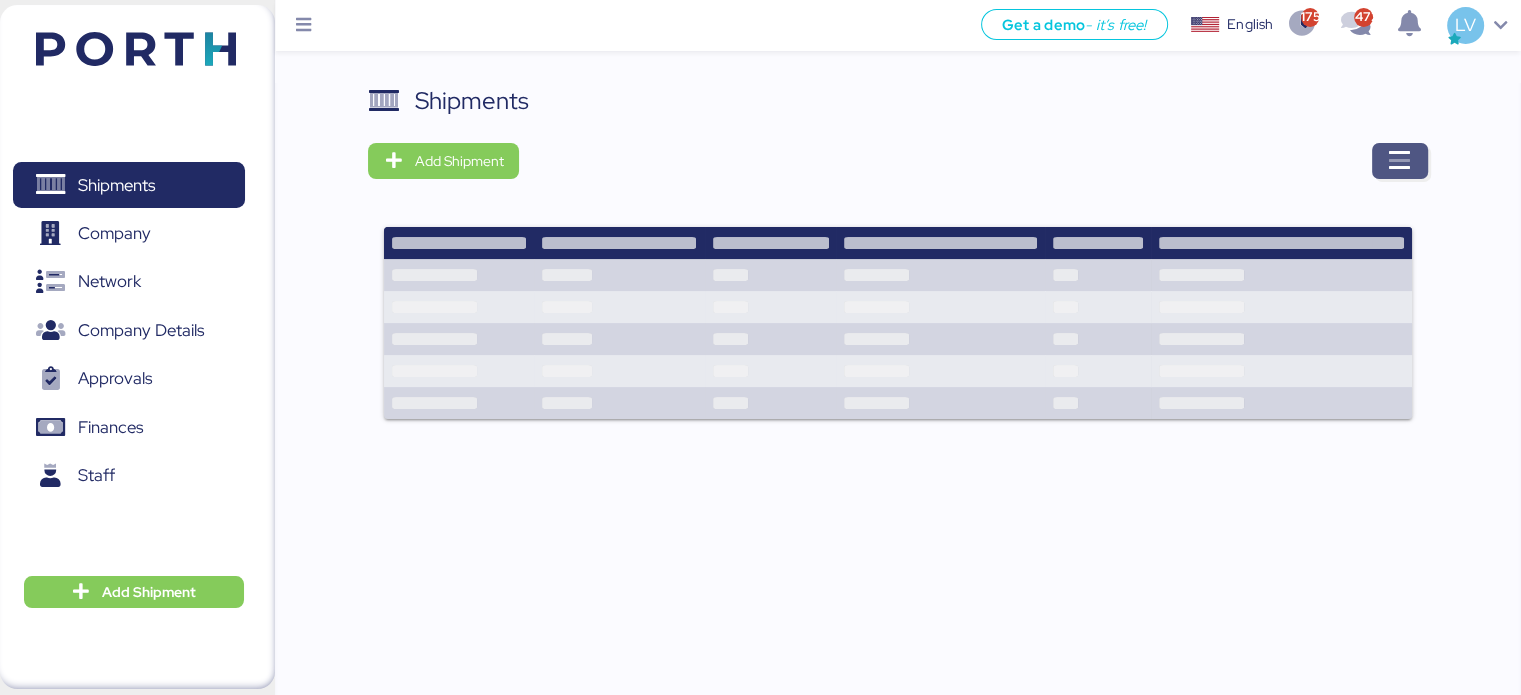 click at bounding box center (1400, 161) 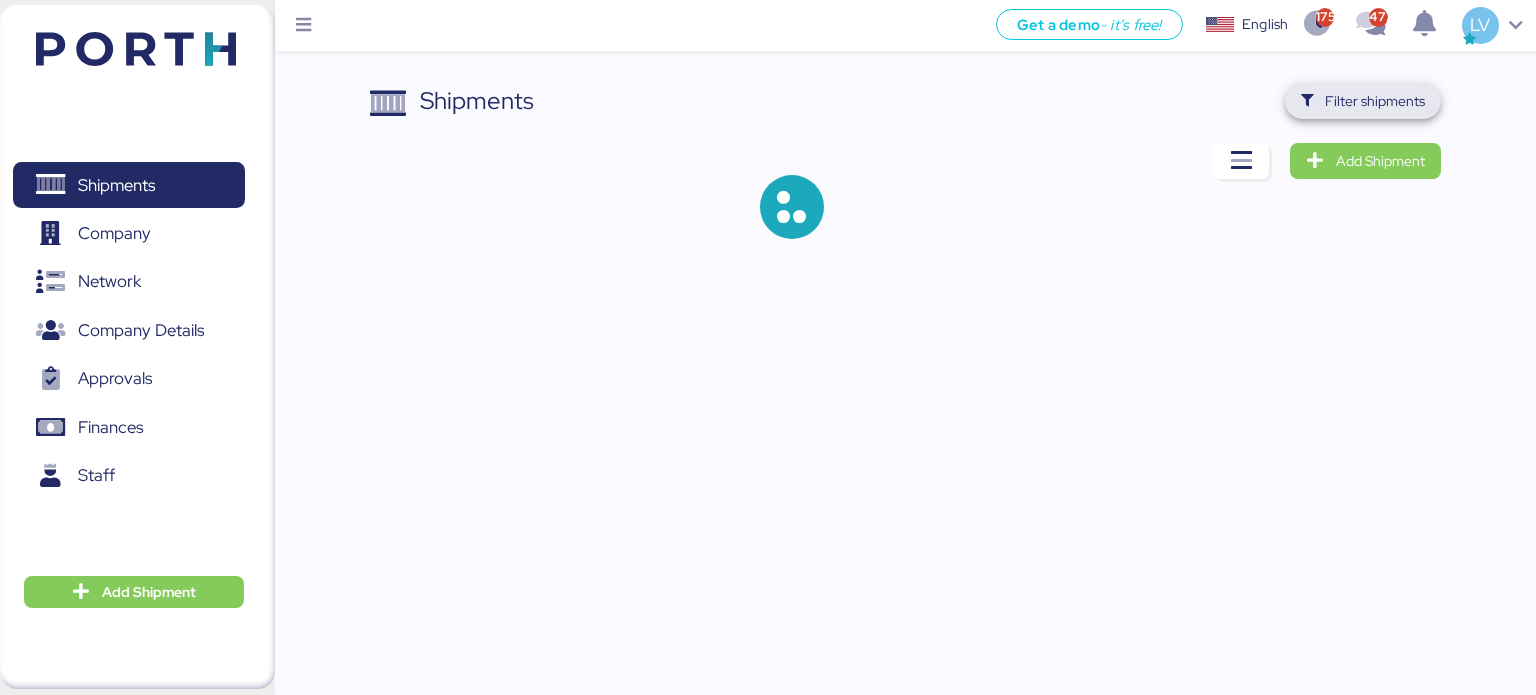 click on "Filter shipments" at bounding box center (1375, 101) 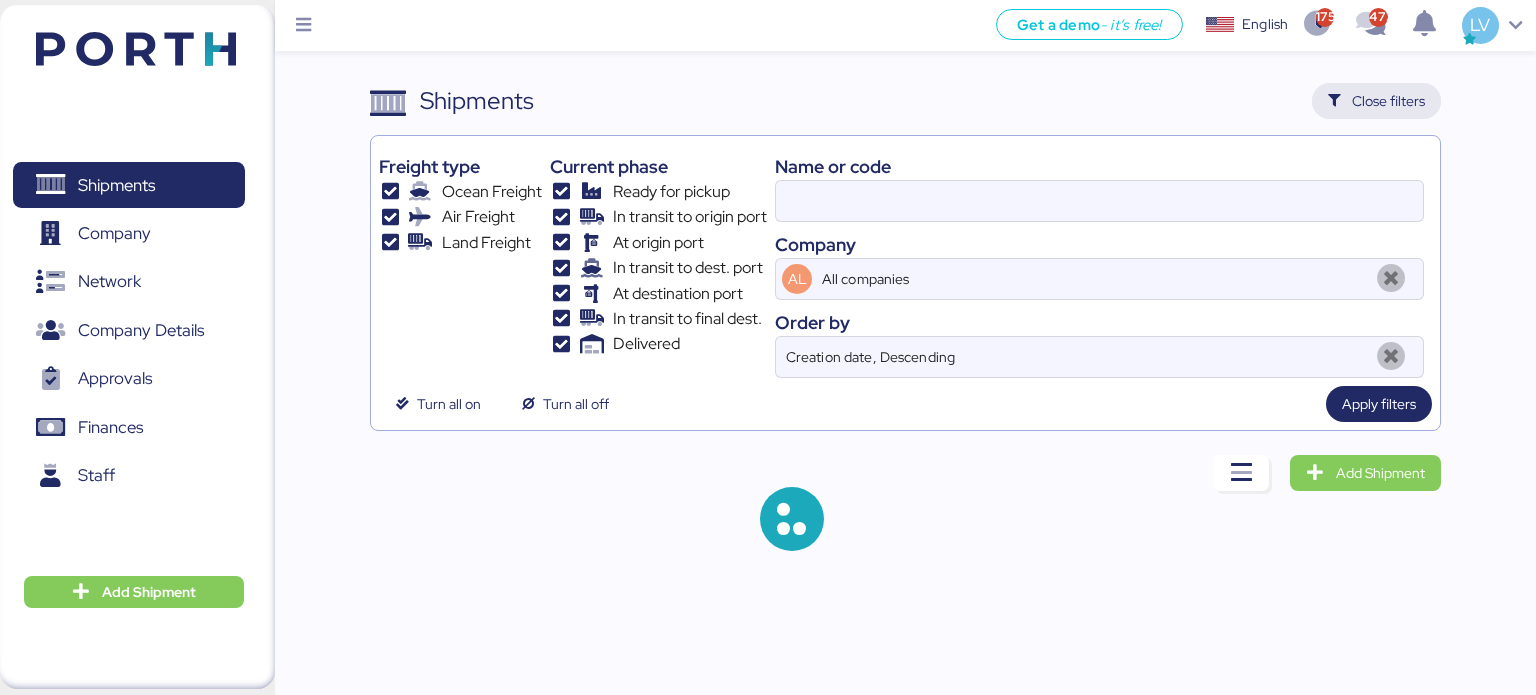 type on "O0051585" 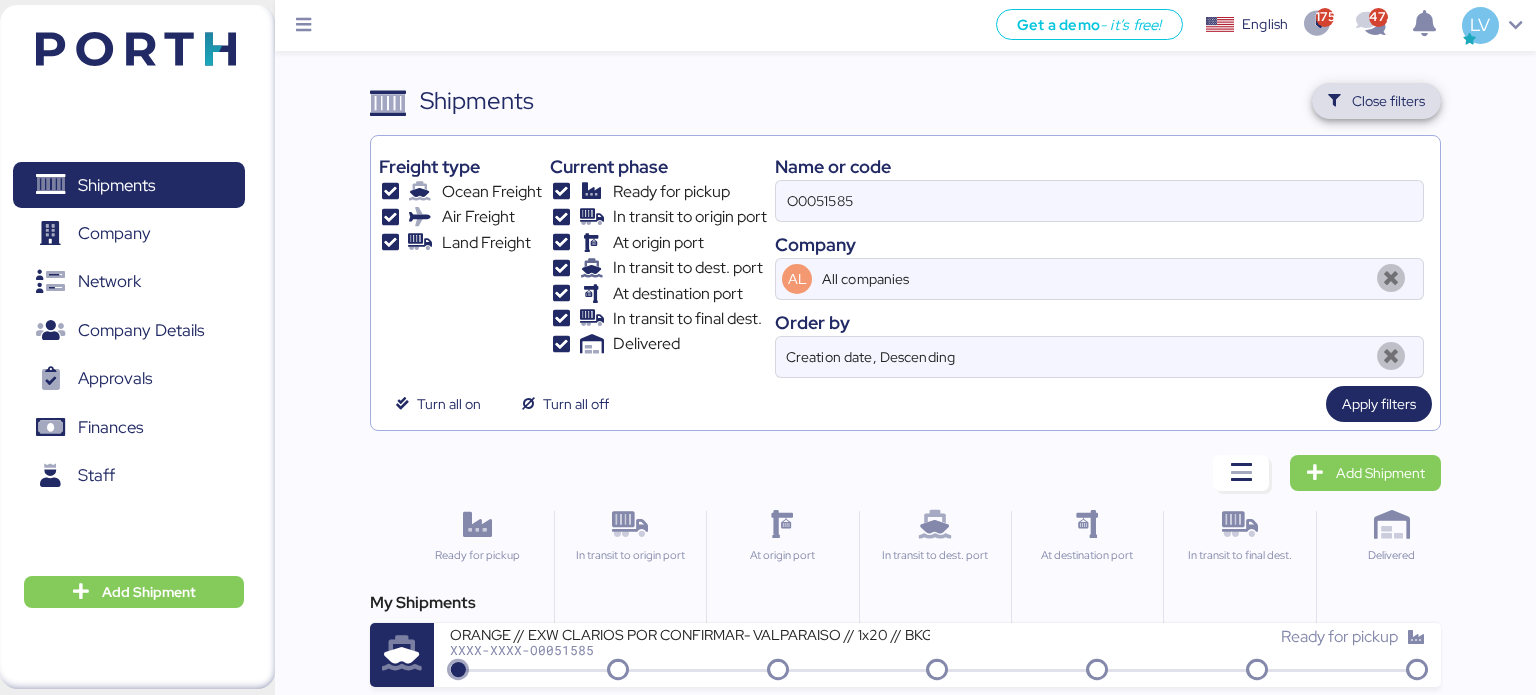 type 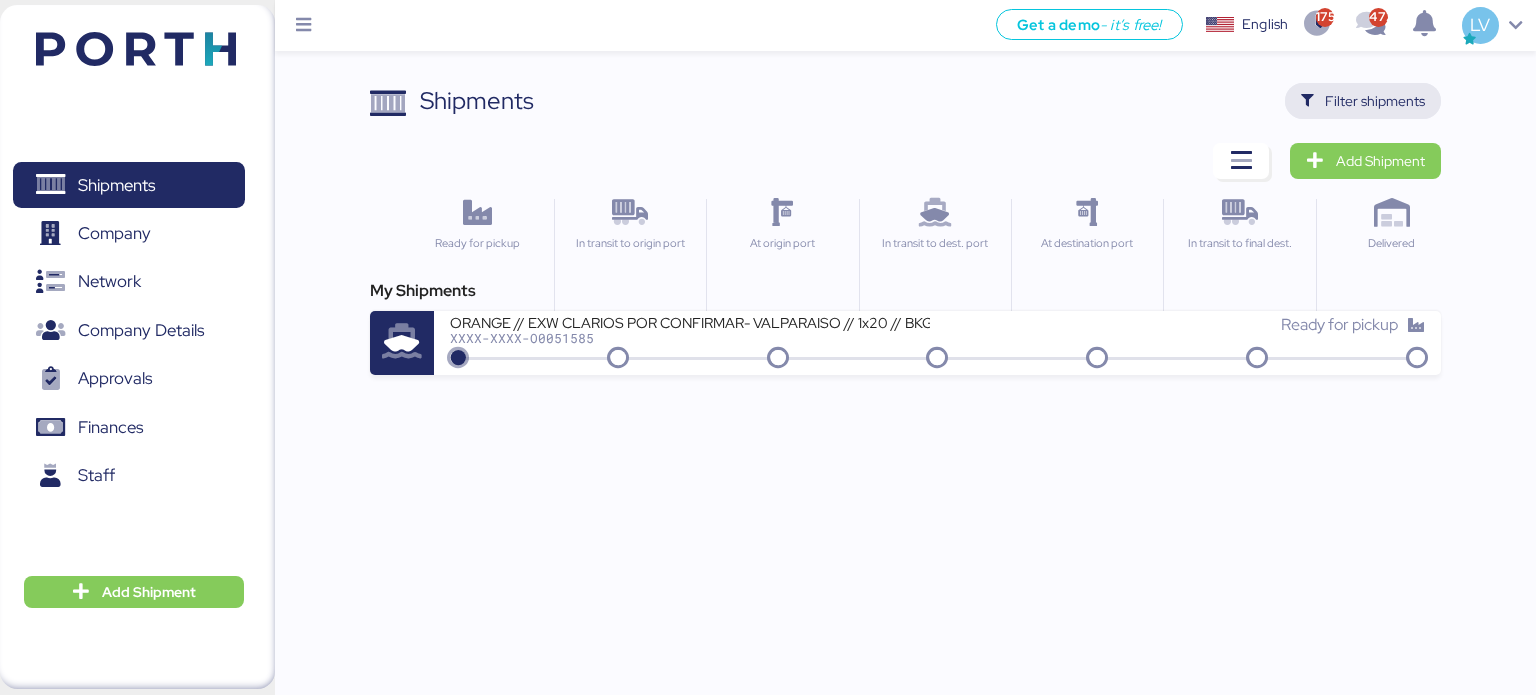 click on "Filter shipments" at bounding box center [1375, 101] 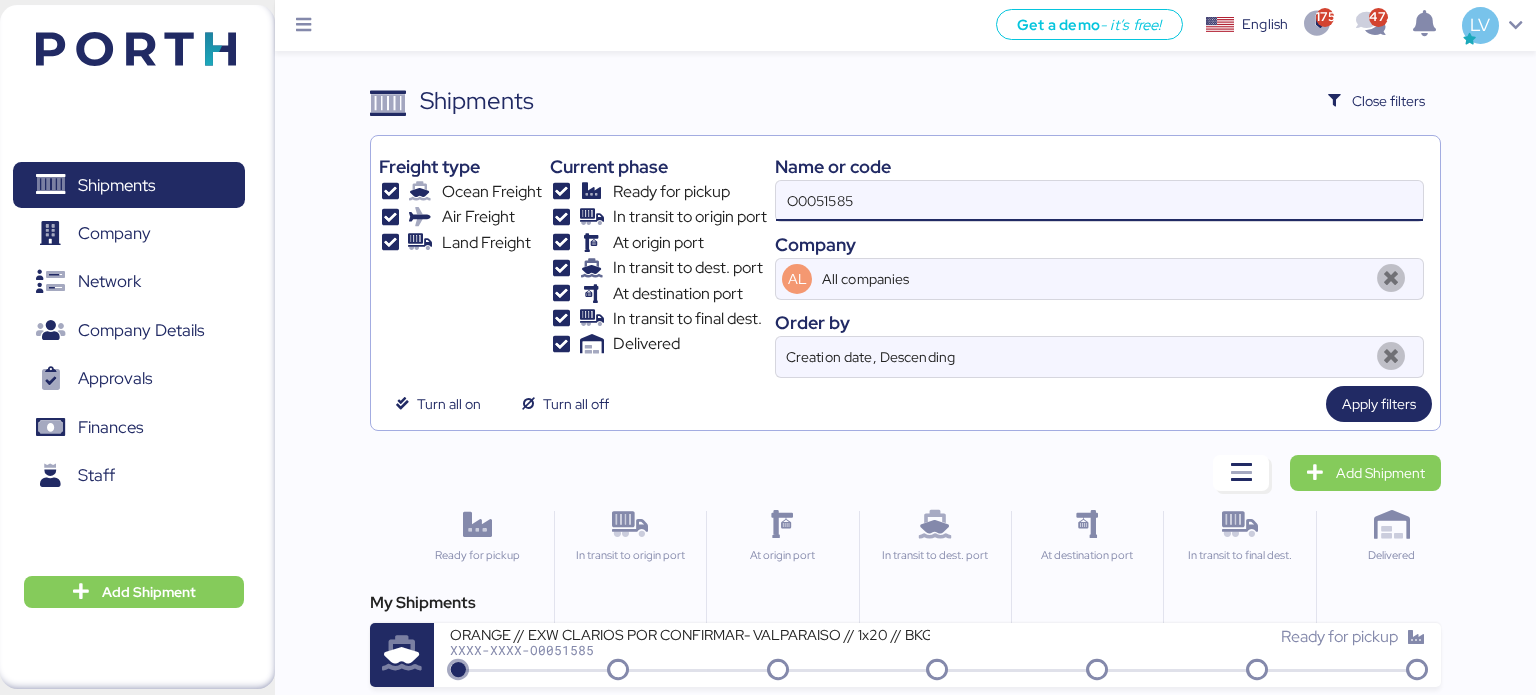 click on "O0051585" at bounding box center (1099, 201) 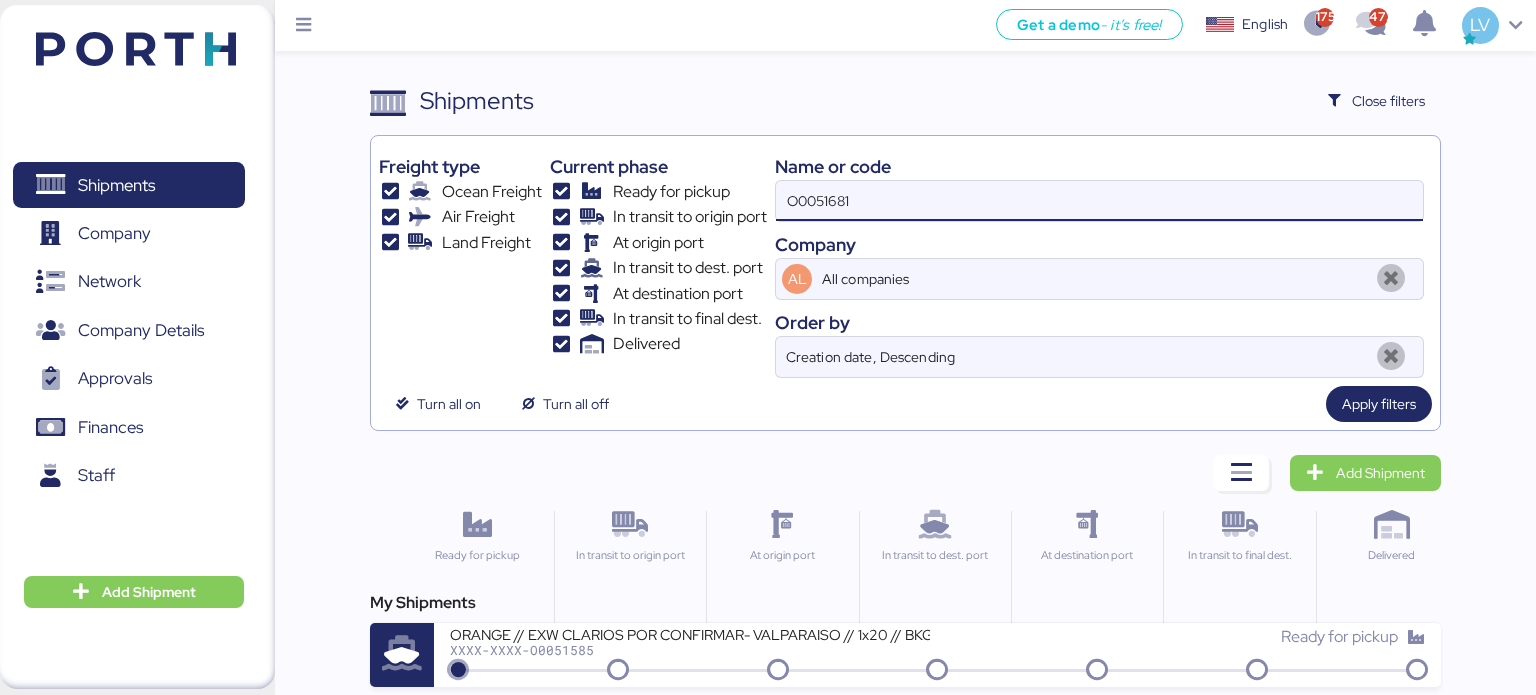 type on "O0051681" 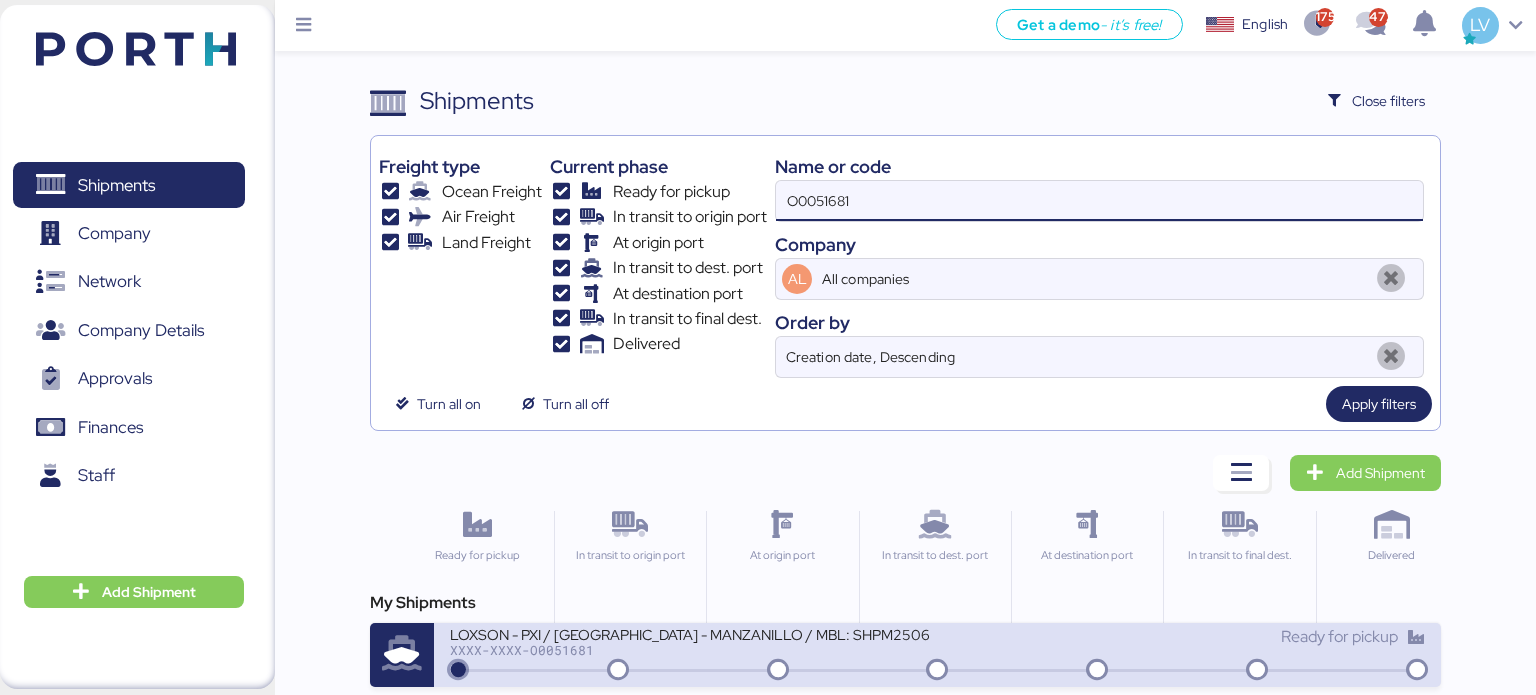 click on "XXXX-XXXX-O0051681" at bounding box center [690, 650] 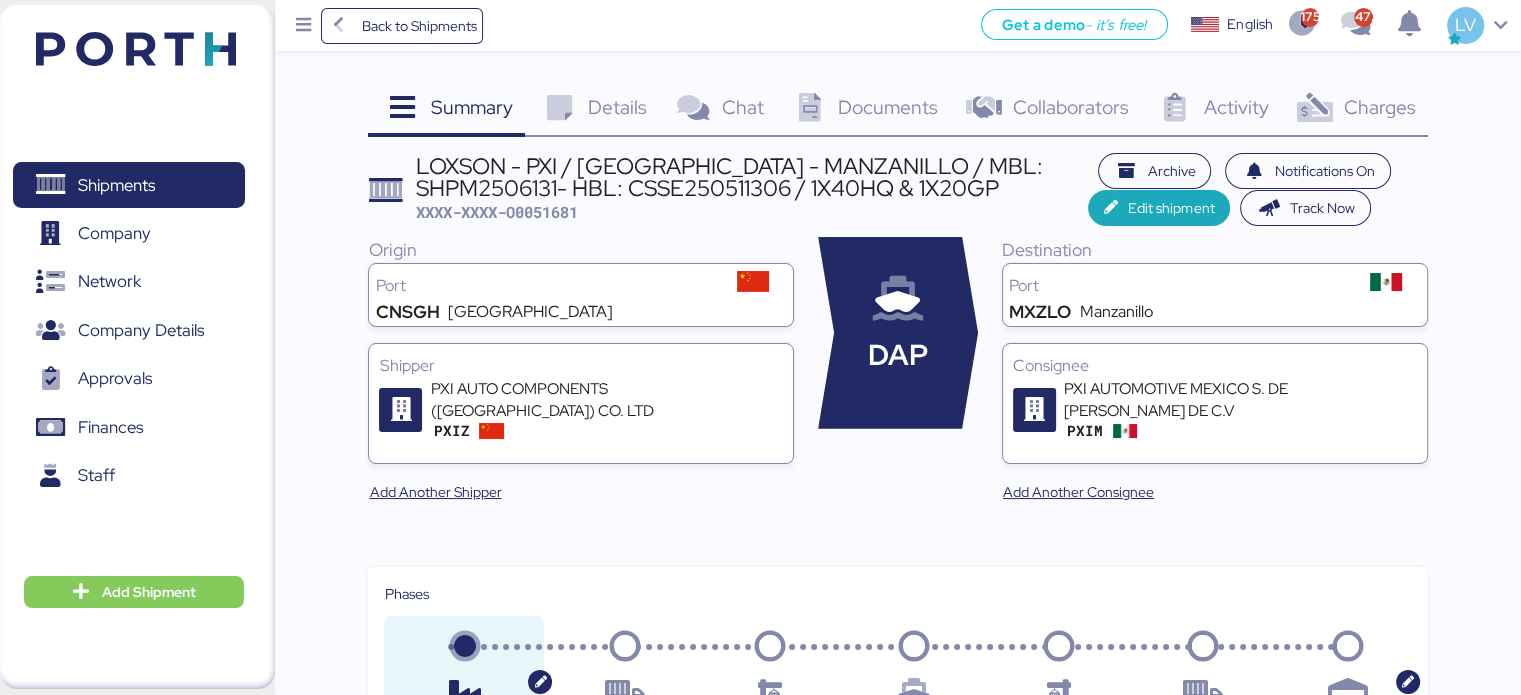 click on "Charges 0" at bounding box center (1354, 110) 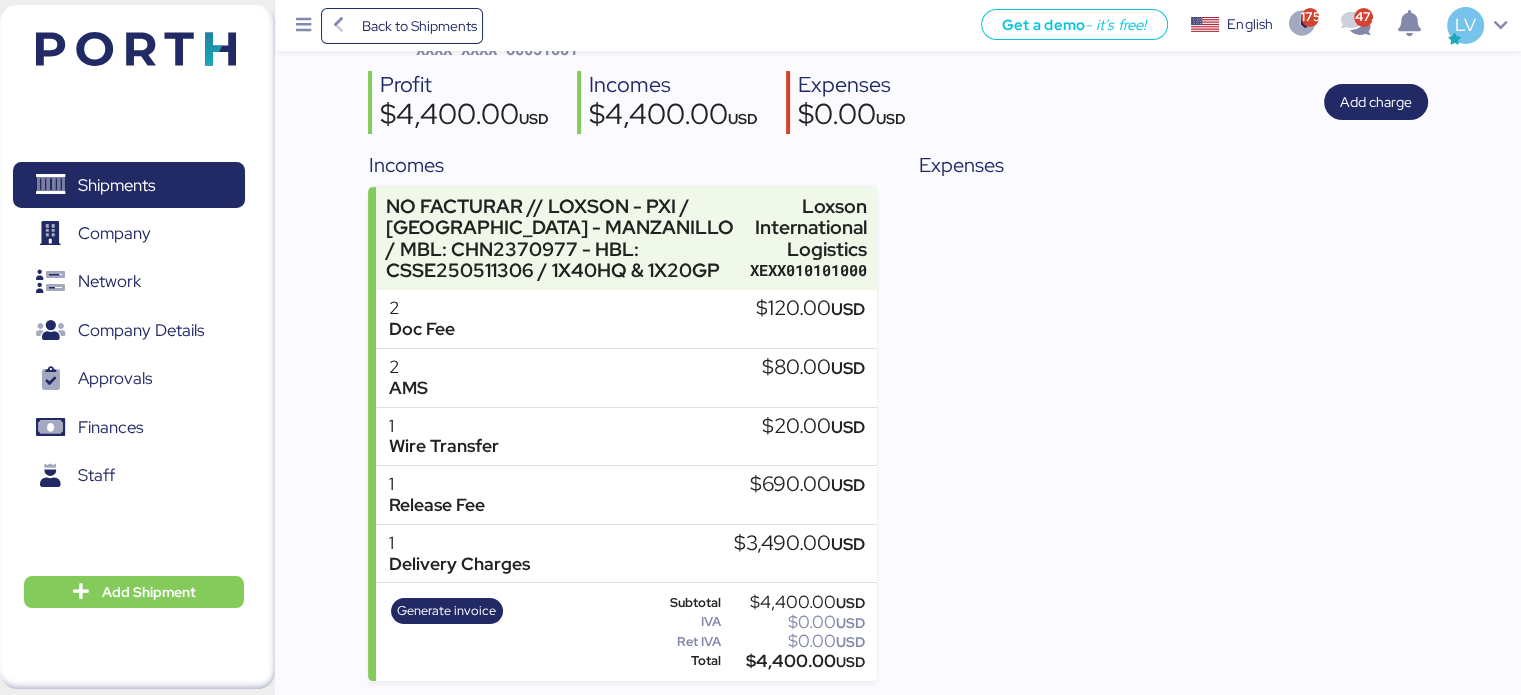 scroll, scrollTop: 0, scrollLeft: 0, axis: both 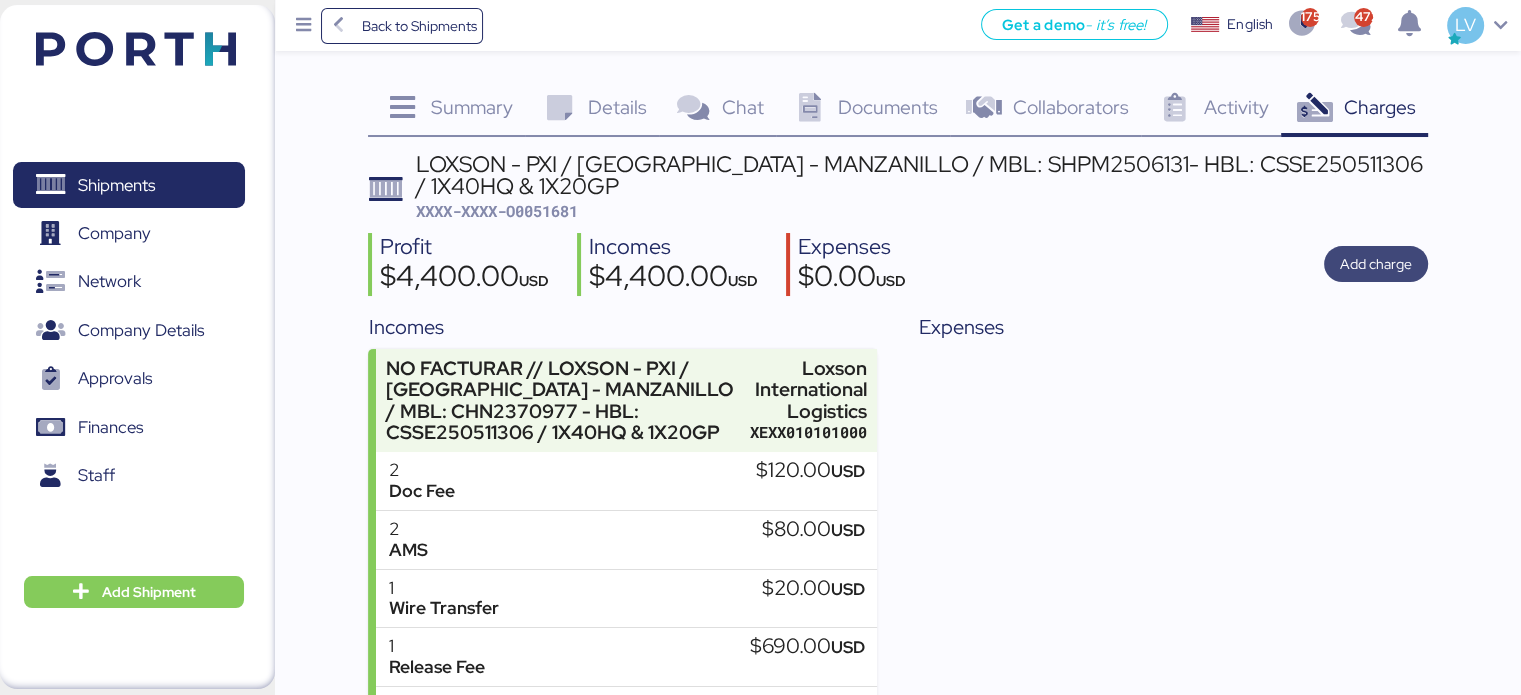 click on "Add charge" at bounding box center [1376, 264] 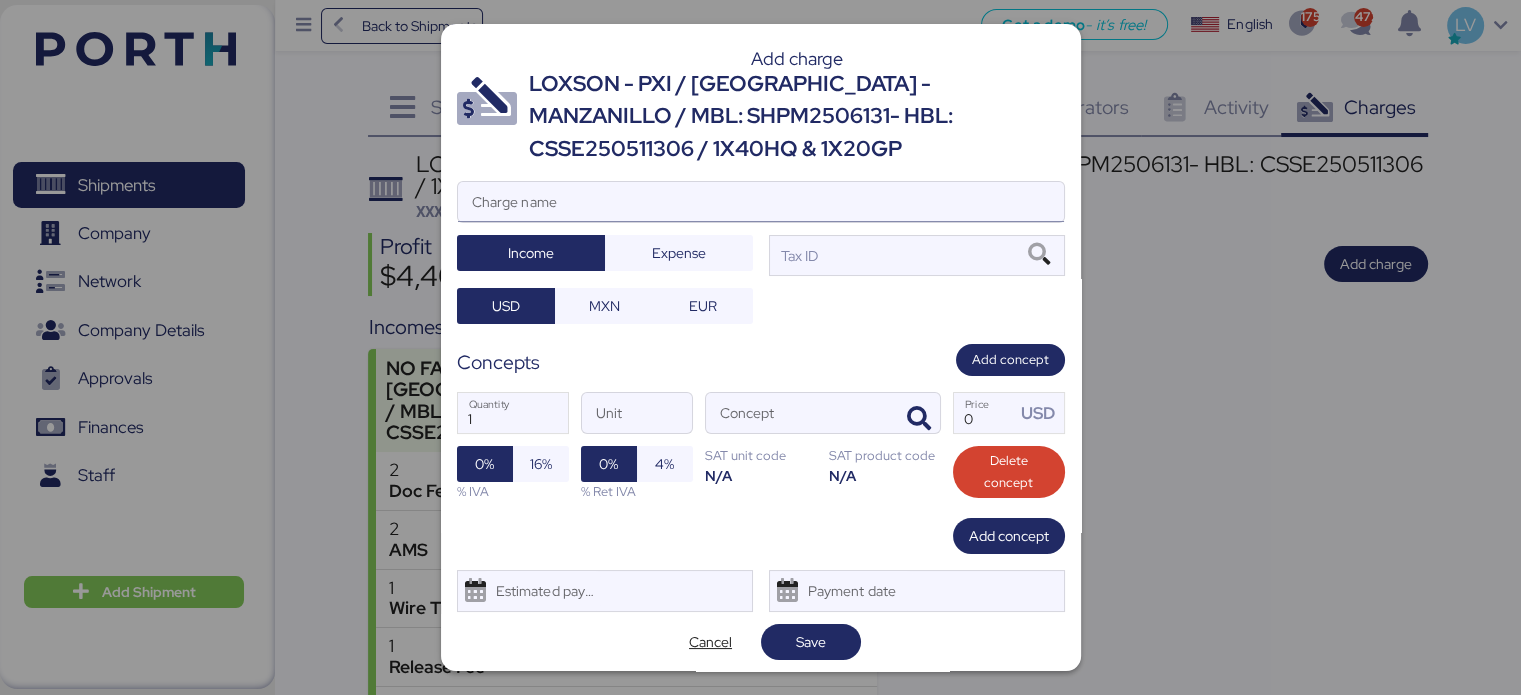 click on "Charge name" at bounding box center [761, 202] 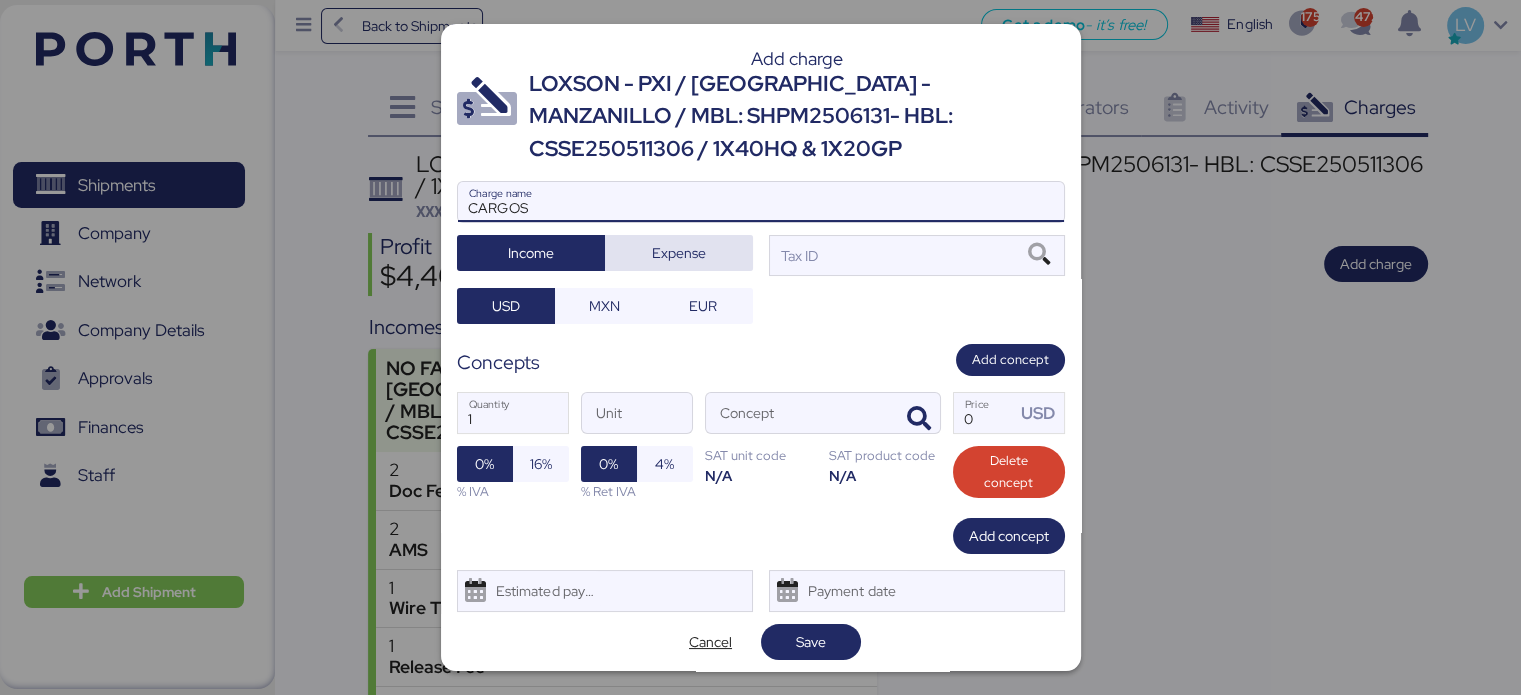 type on "CARGOS" 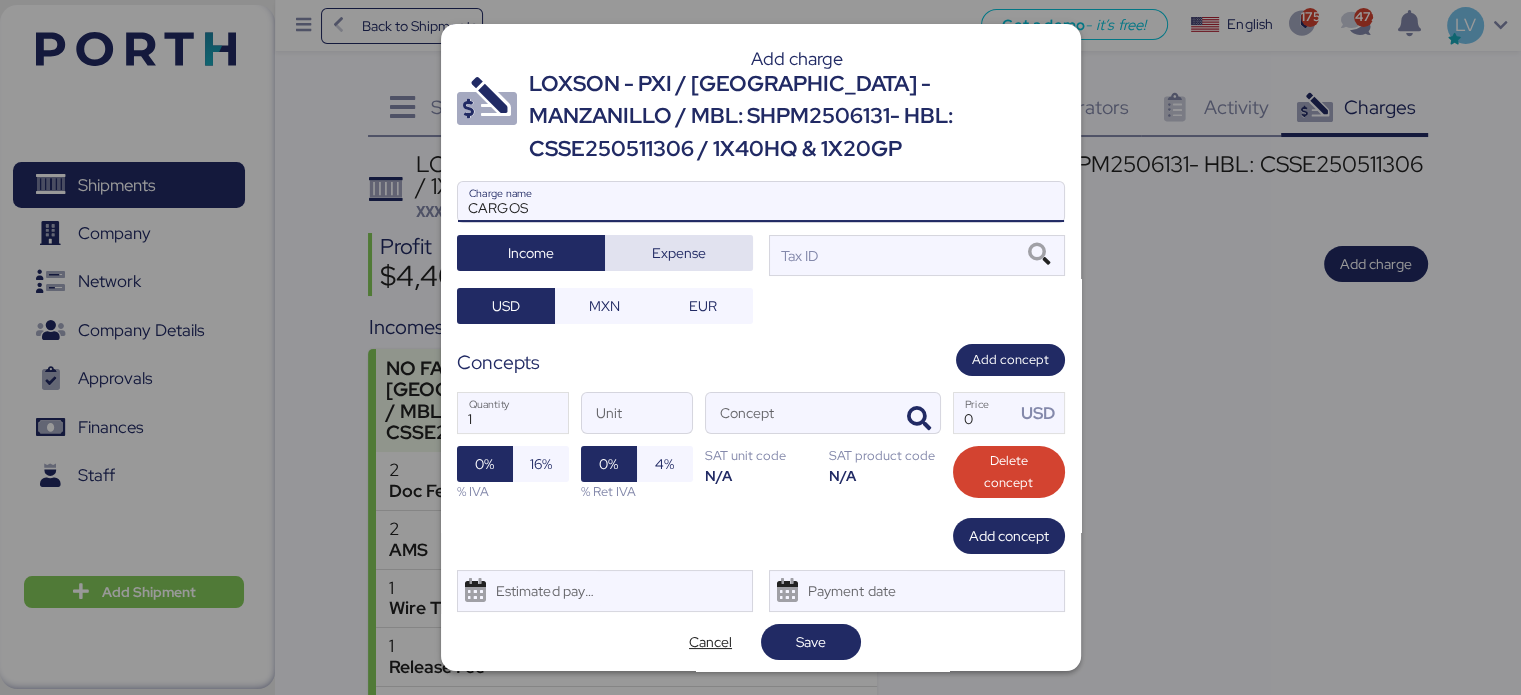 click on "Expense" at bounding box center [679, 253] 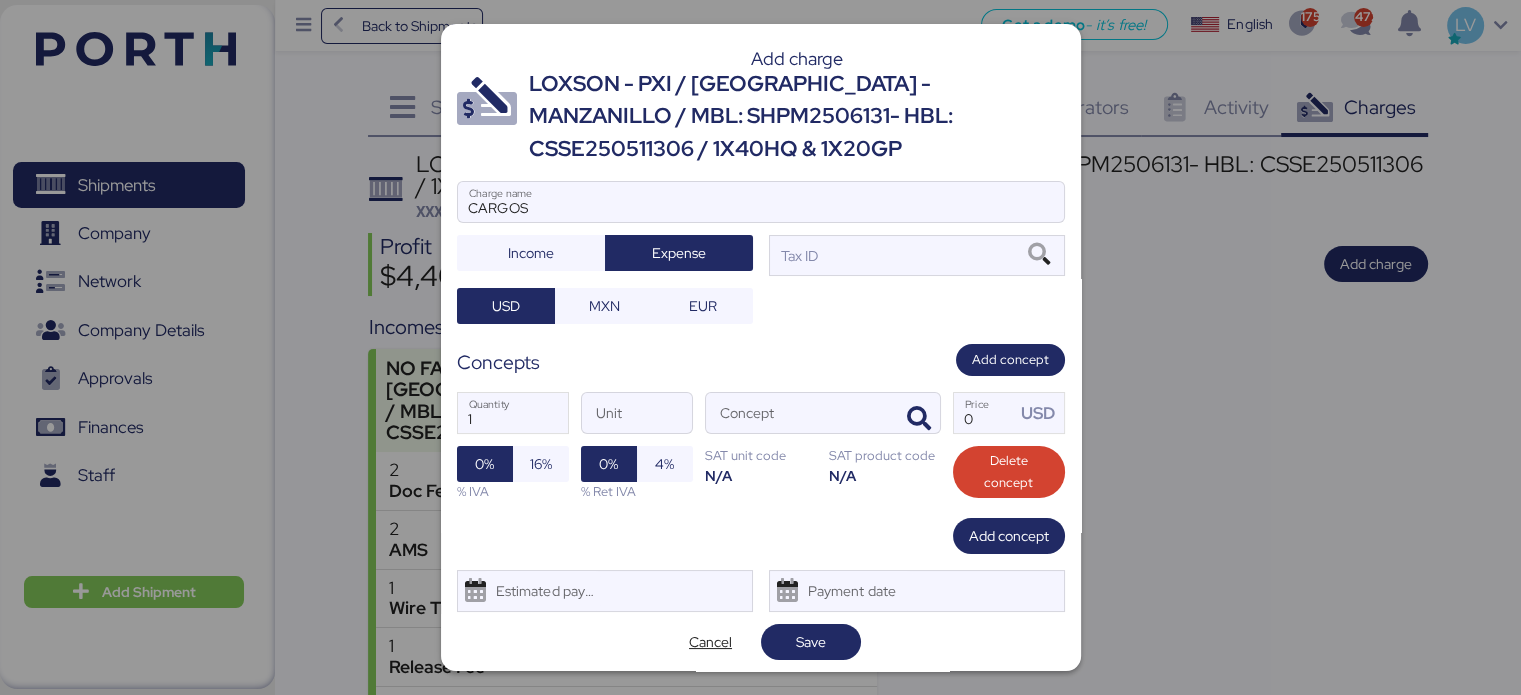 click on "Add charge LOXSON - PXI / [GEOGRAPHIC_DATA] - MANZANILLO / MBL: SHPM2506131- HBL: CSSE250511306 / 1X40HQ & 1X20GP CARGOS Charge name Income Expense Tax ID   USD MXN EUR Concepts Add concept 1 Quantity Unit Concept   0 Price USD 0% 16% % IVA 0% 4% % Ret IVA SAT unit code N/A SAT product code N/A Delete concept Add concept   Estimated payment date   Payment date Cancel Save" at bounding box center (761, 347) 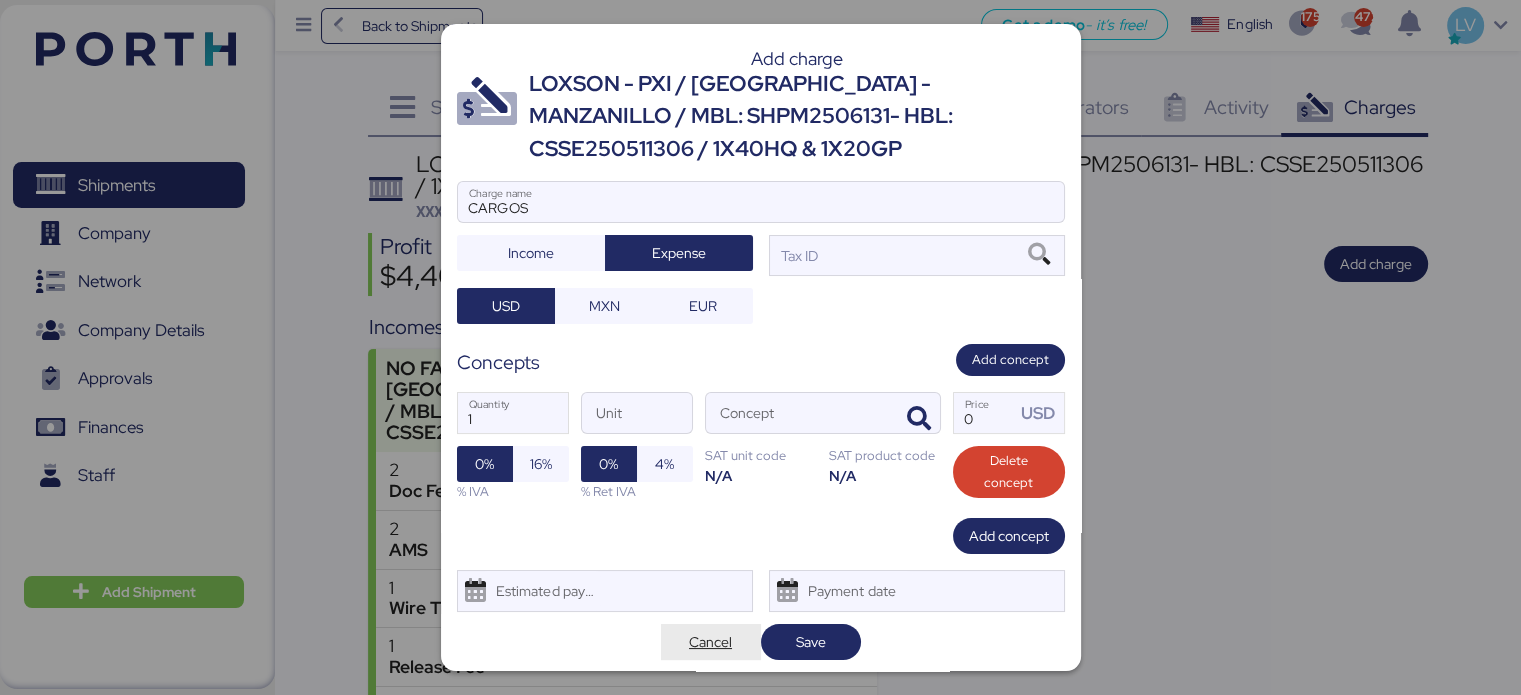 click on "Cancel" at bounding box center (711, 642) 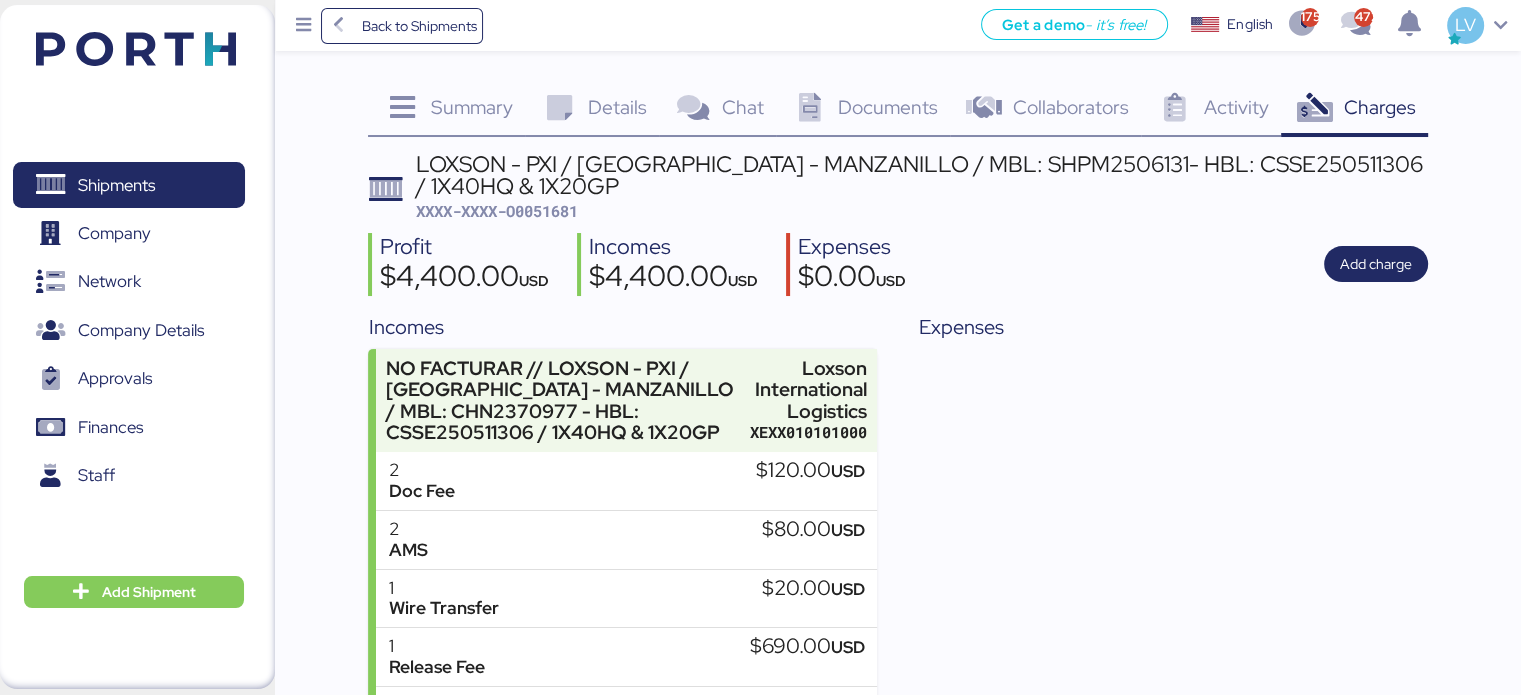 click on "XXXX-XXXX-O0051681" at bounding box center (497, 211) 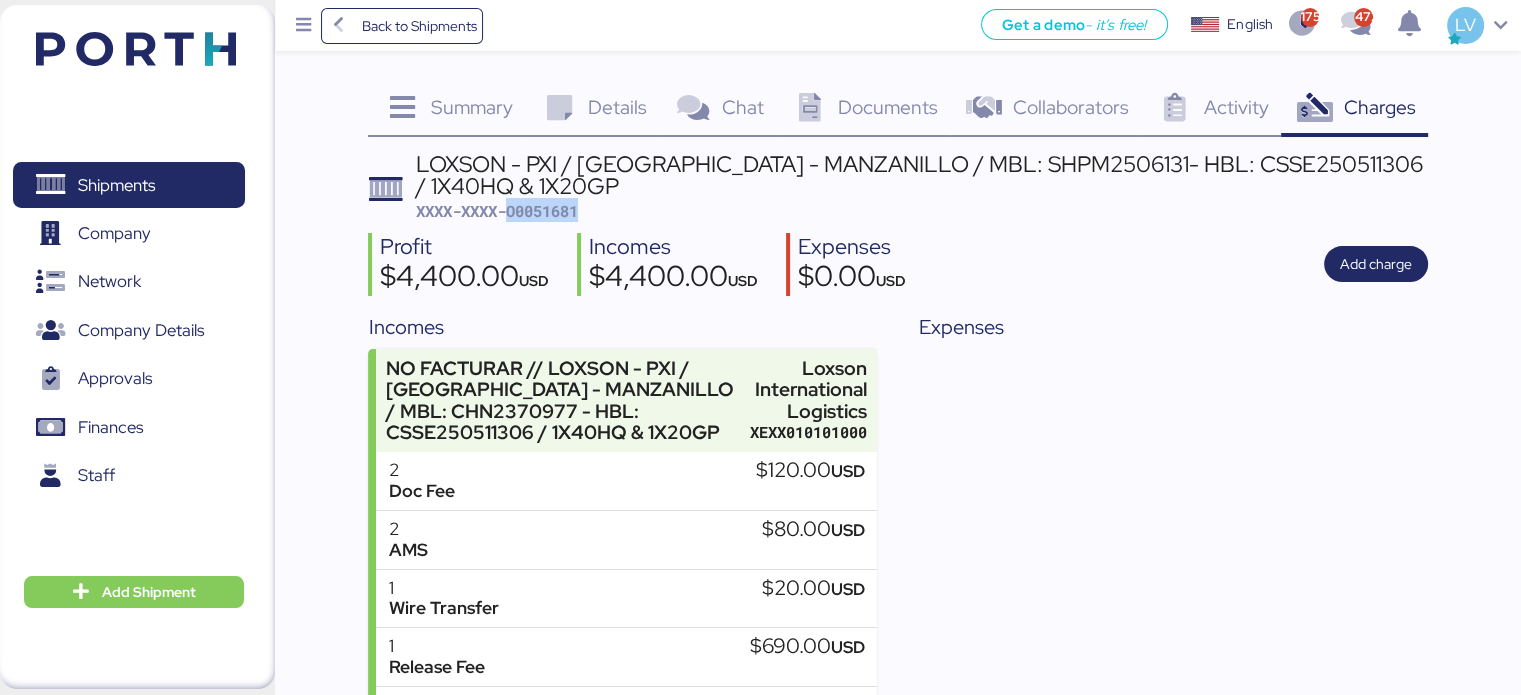 click on "XXXX-XXXX-O0051681" at bounding box center [497, 211] 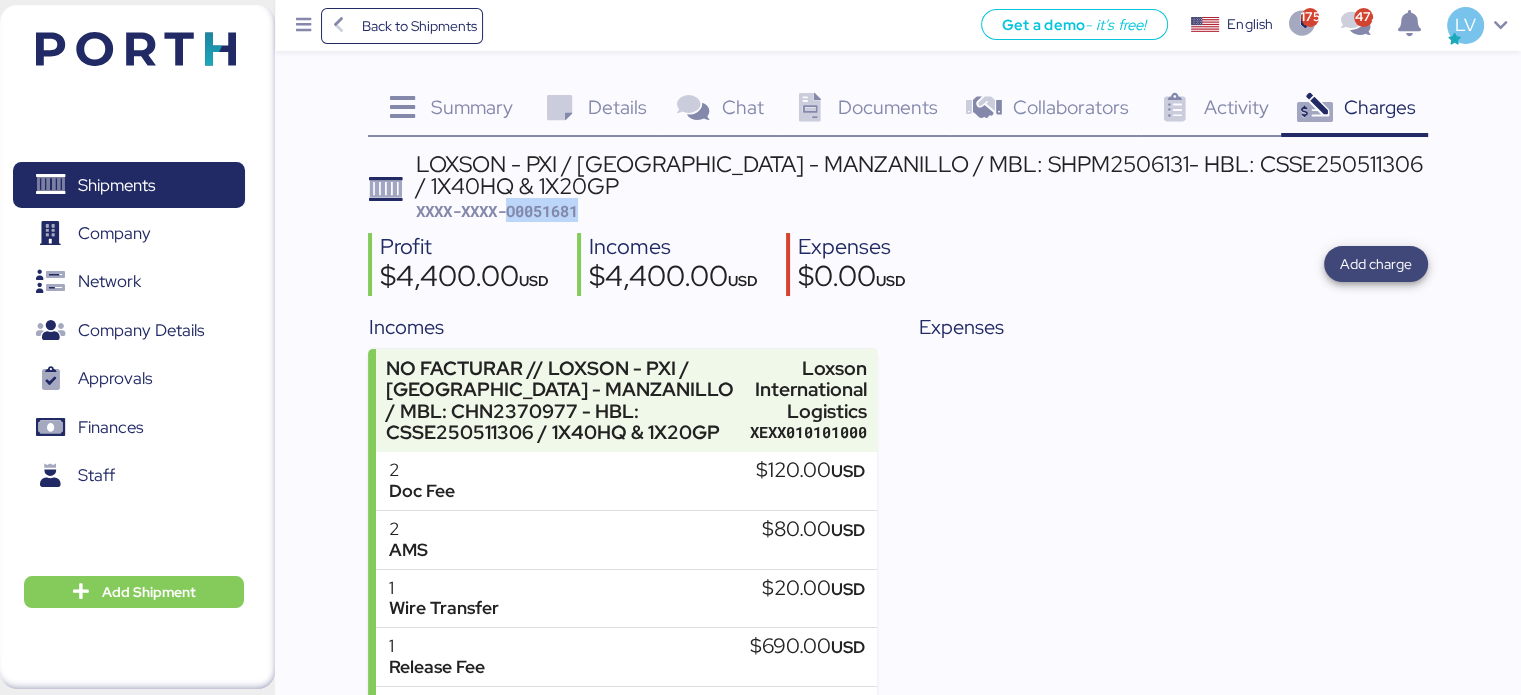 click on "Add charge" at bounding box center [1376, 264] 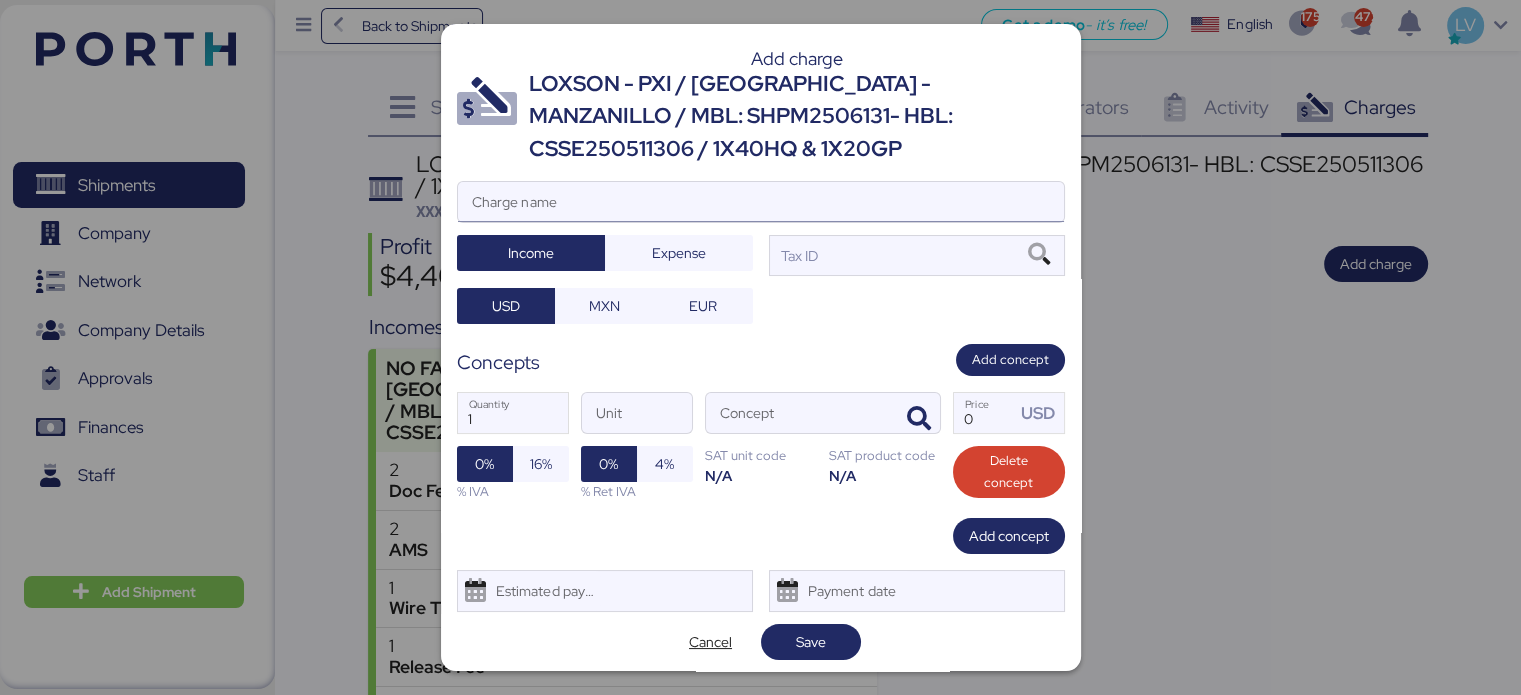 click on "Charge name" at bounding box center (761, 202) 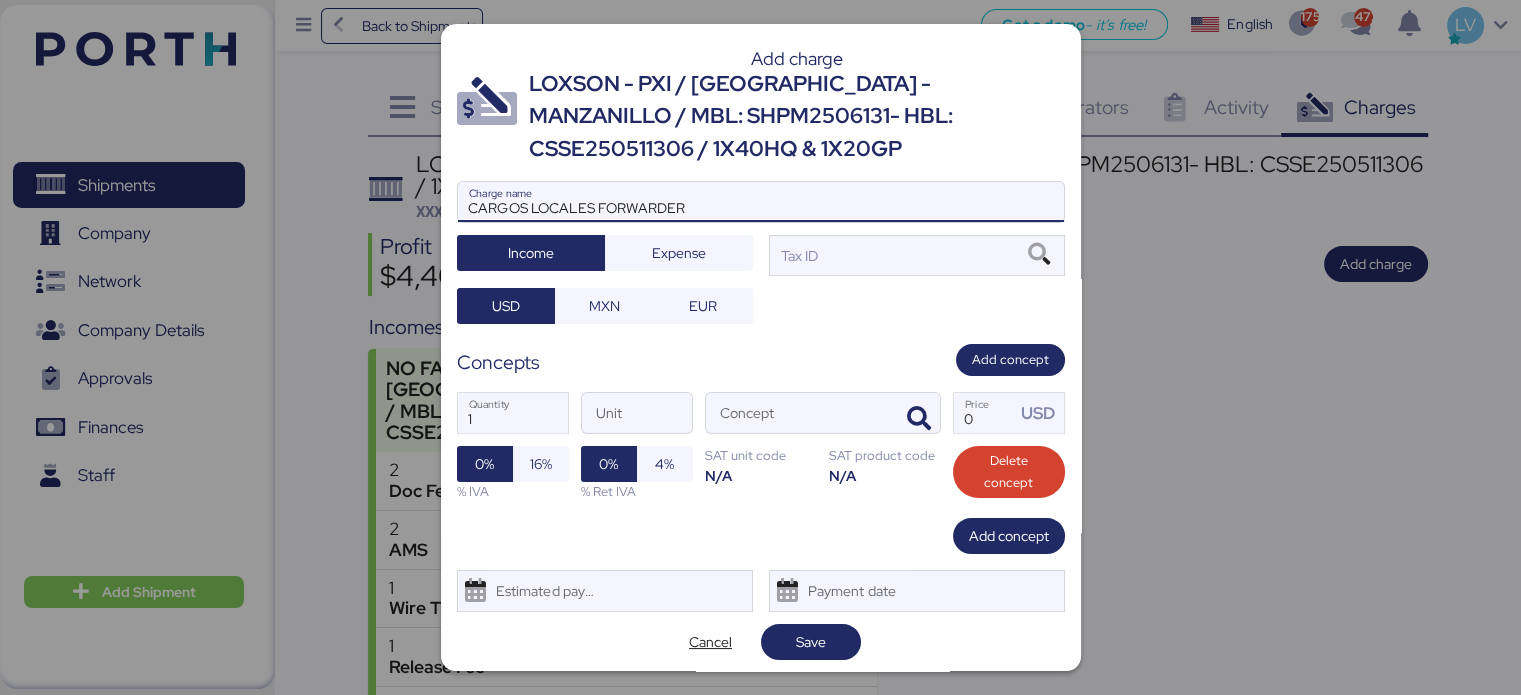 click on "CARGOS LOCALES FORWARDER" at bounding box center [761, 202] 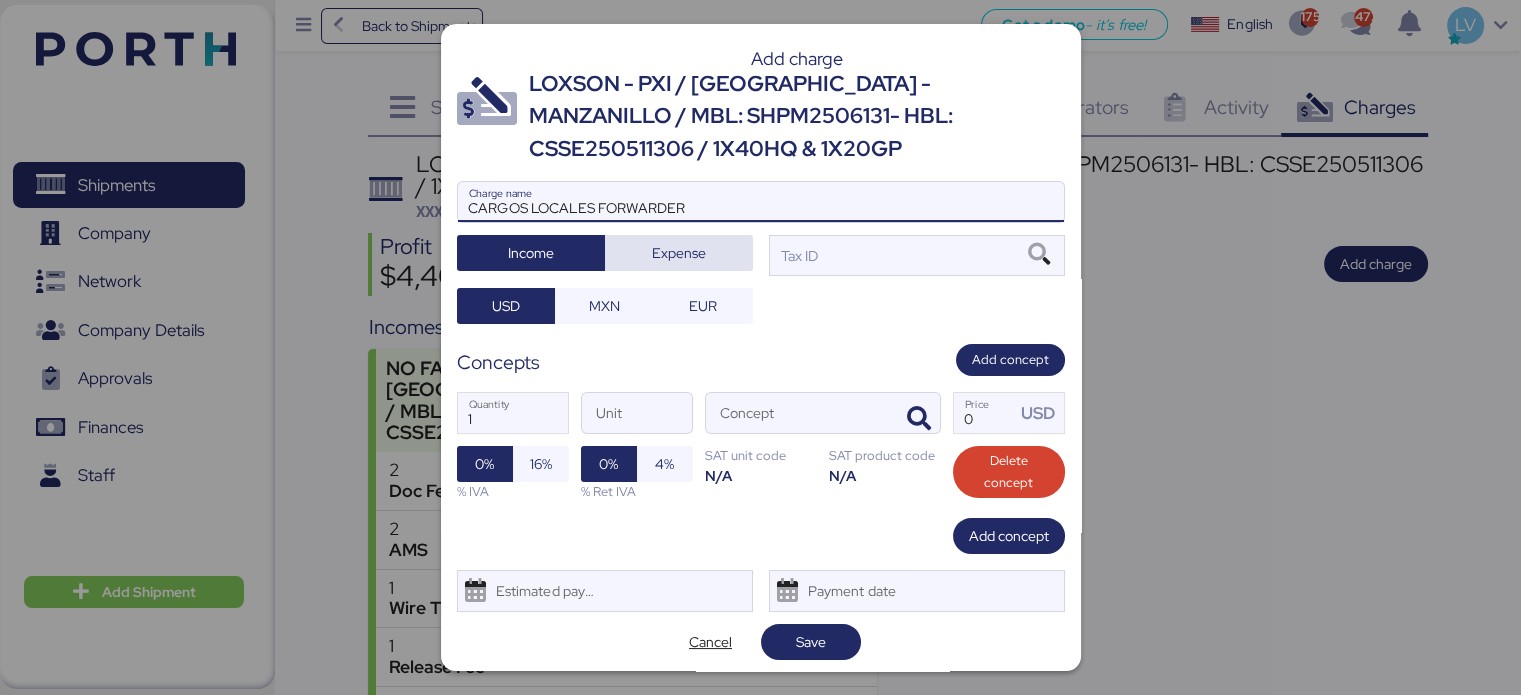 type on "CARGOS LOCALES FORWARDER" 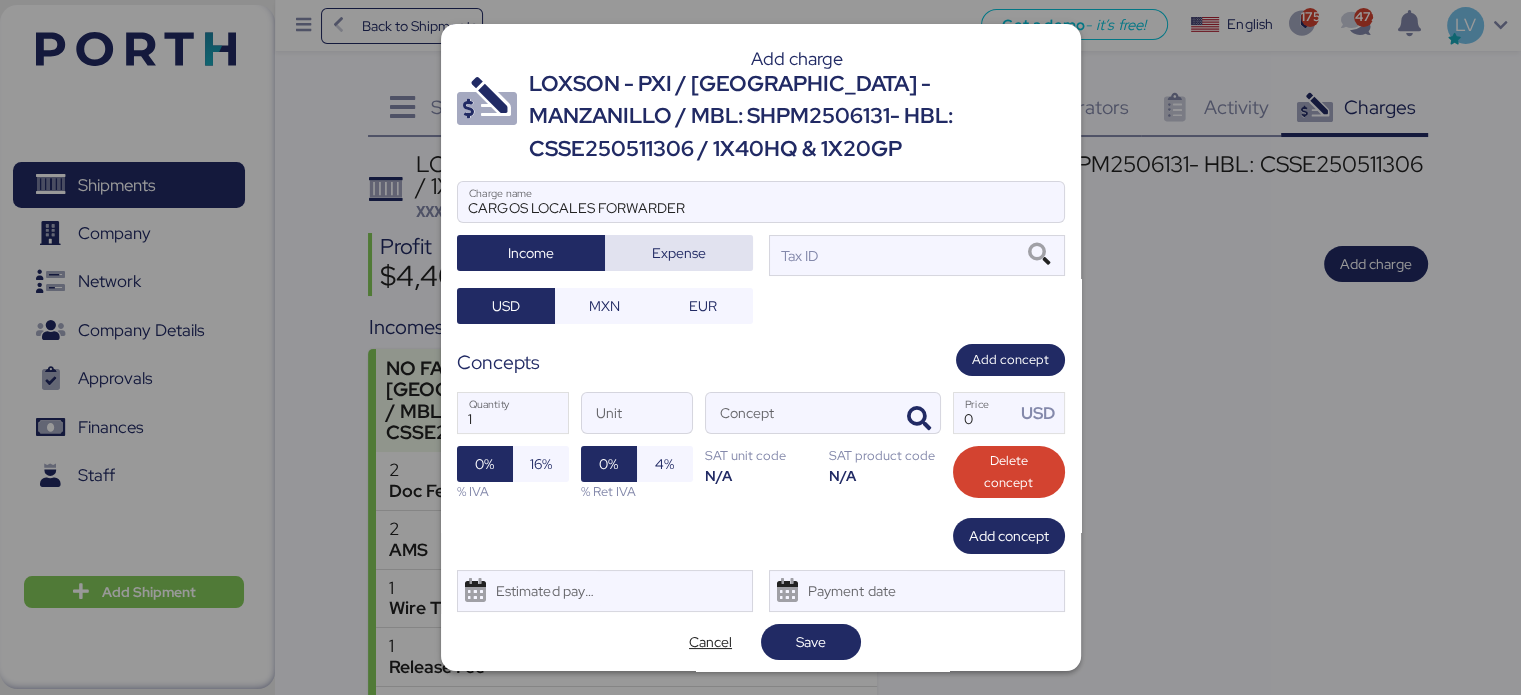 click on "Expense" at bounding box center [679, 253] 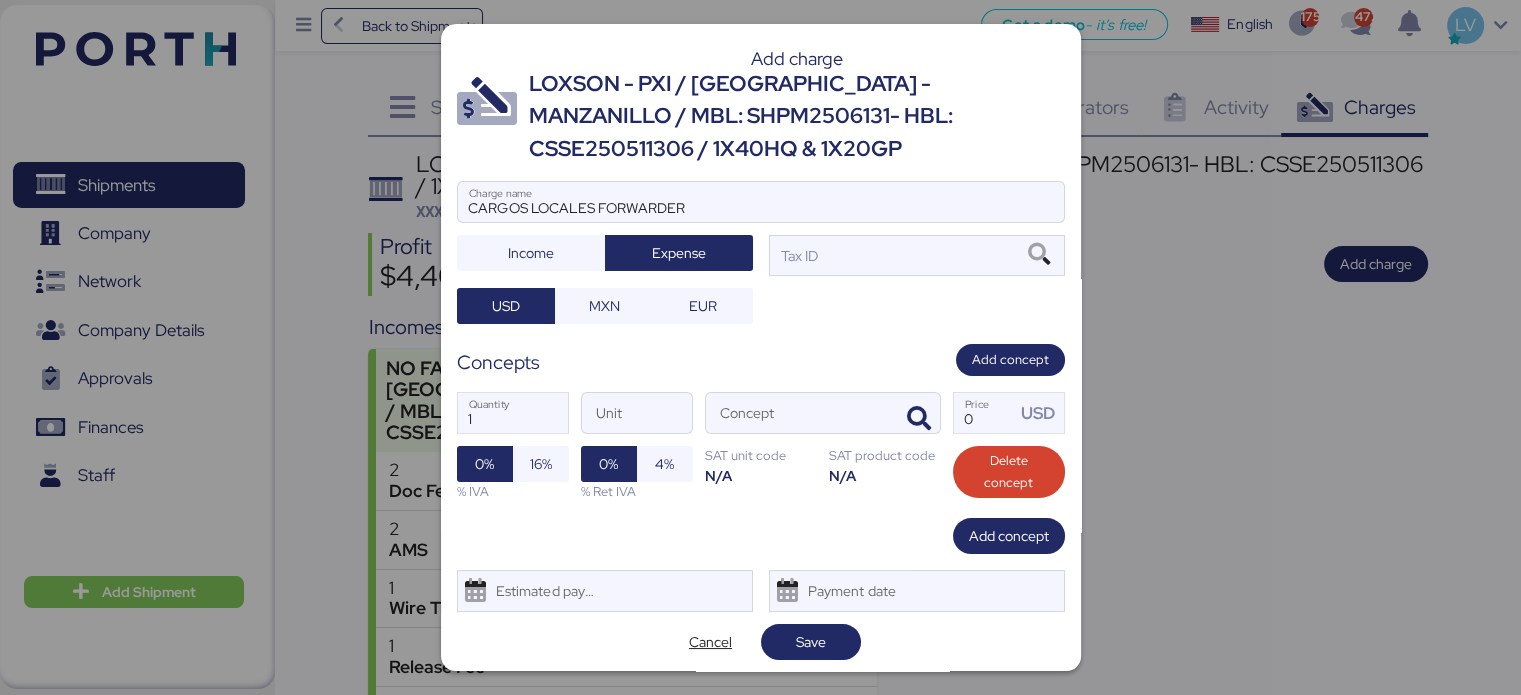 click at bounding box center [761, 232] 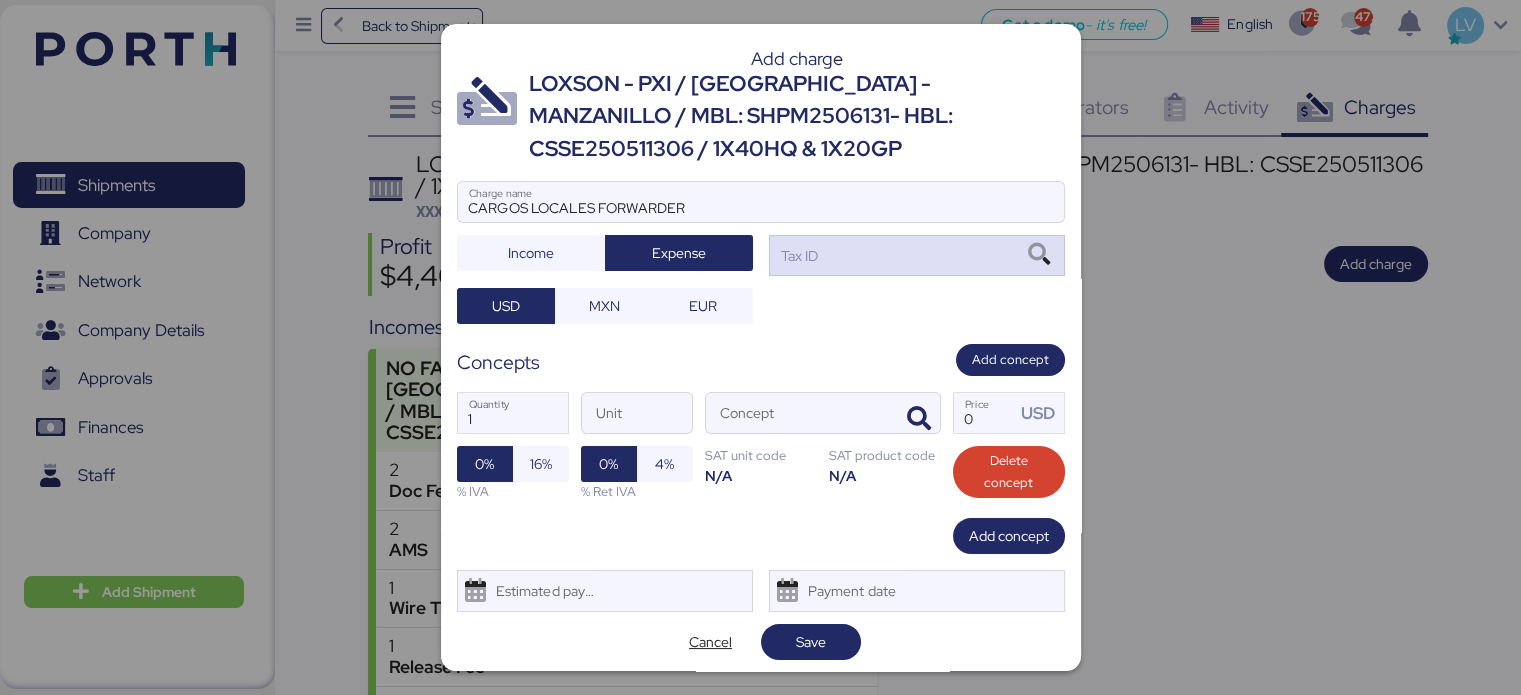 click on "Tax ID" at bounding box center [917, 255] 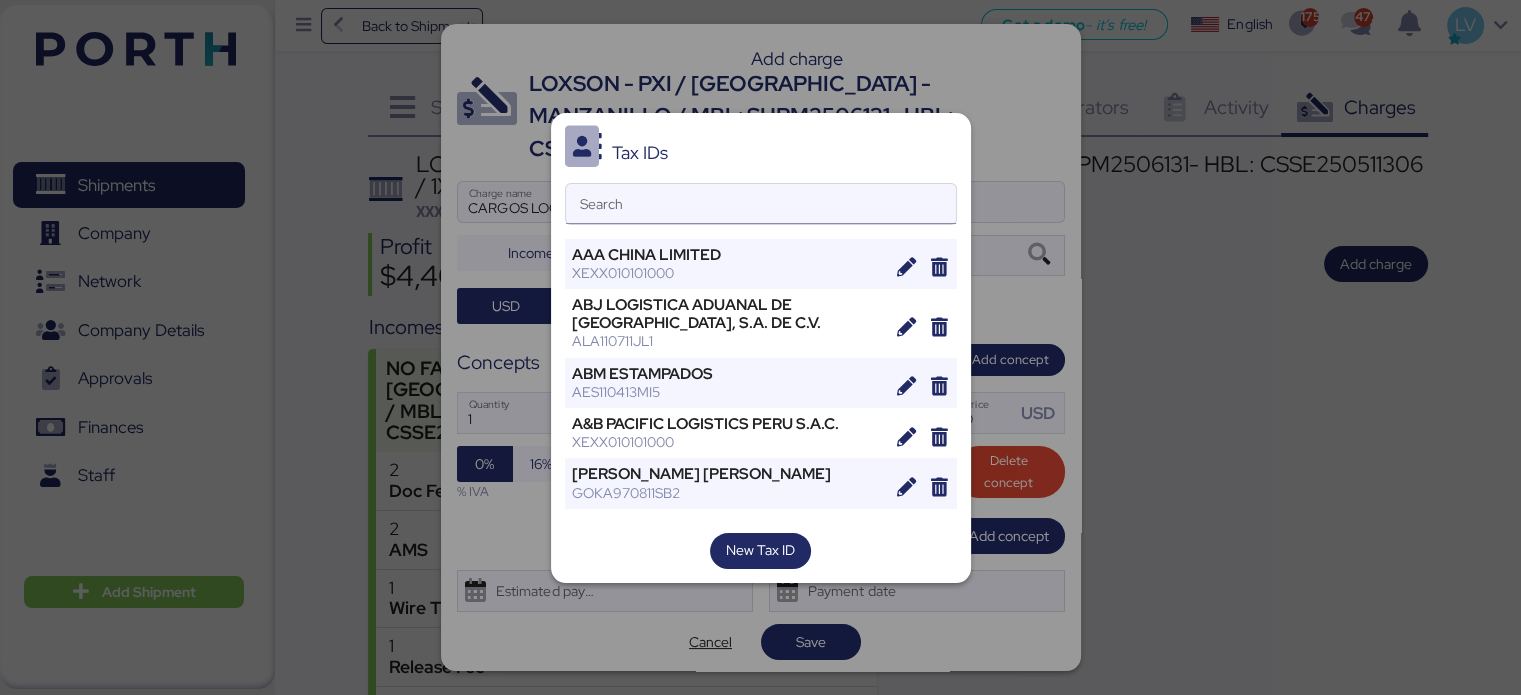 click on "Search" at bounding box center [761, 204] 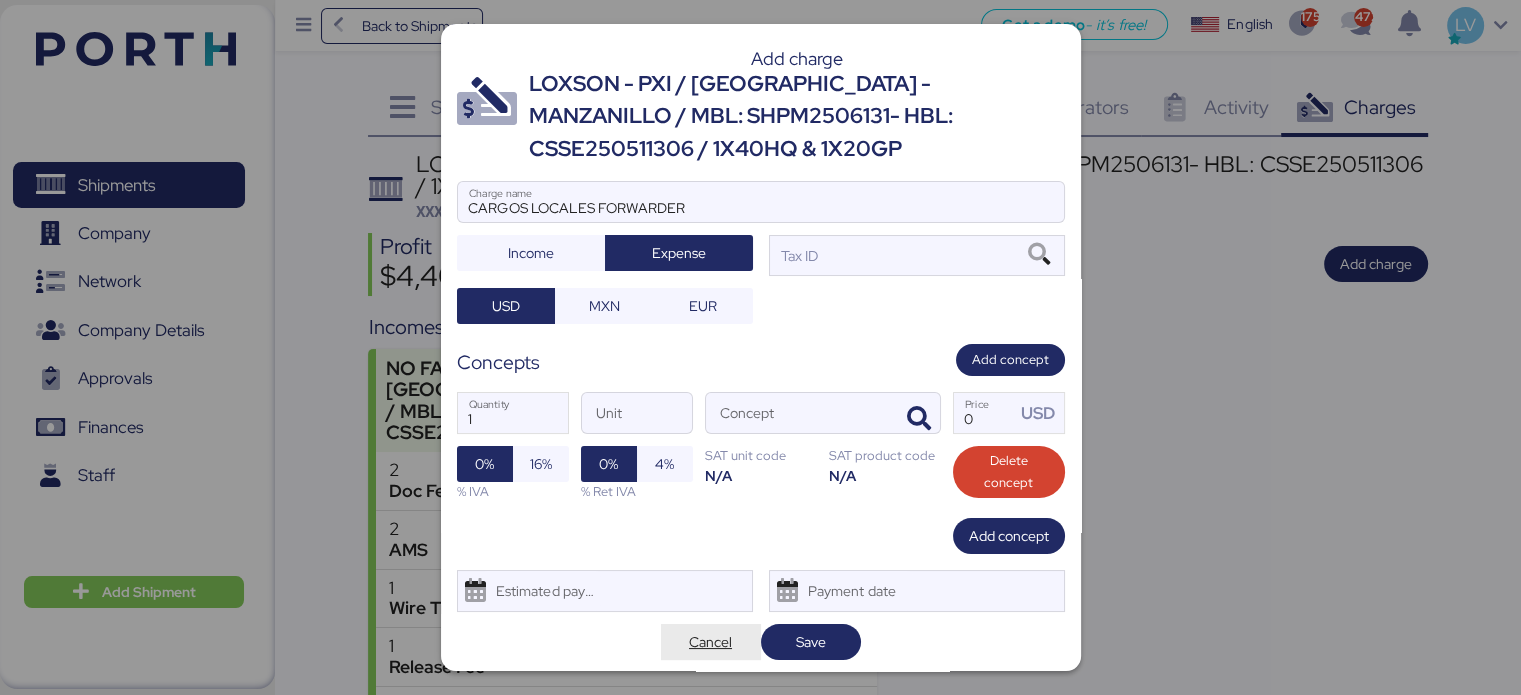 click on "Cancel" at bounding box center [710, 642] 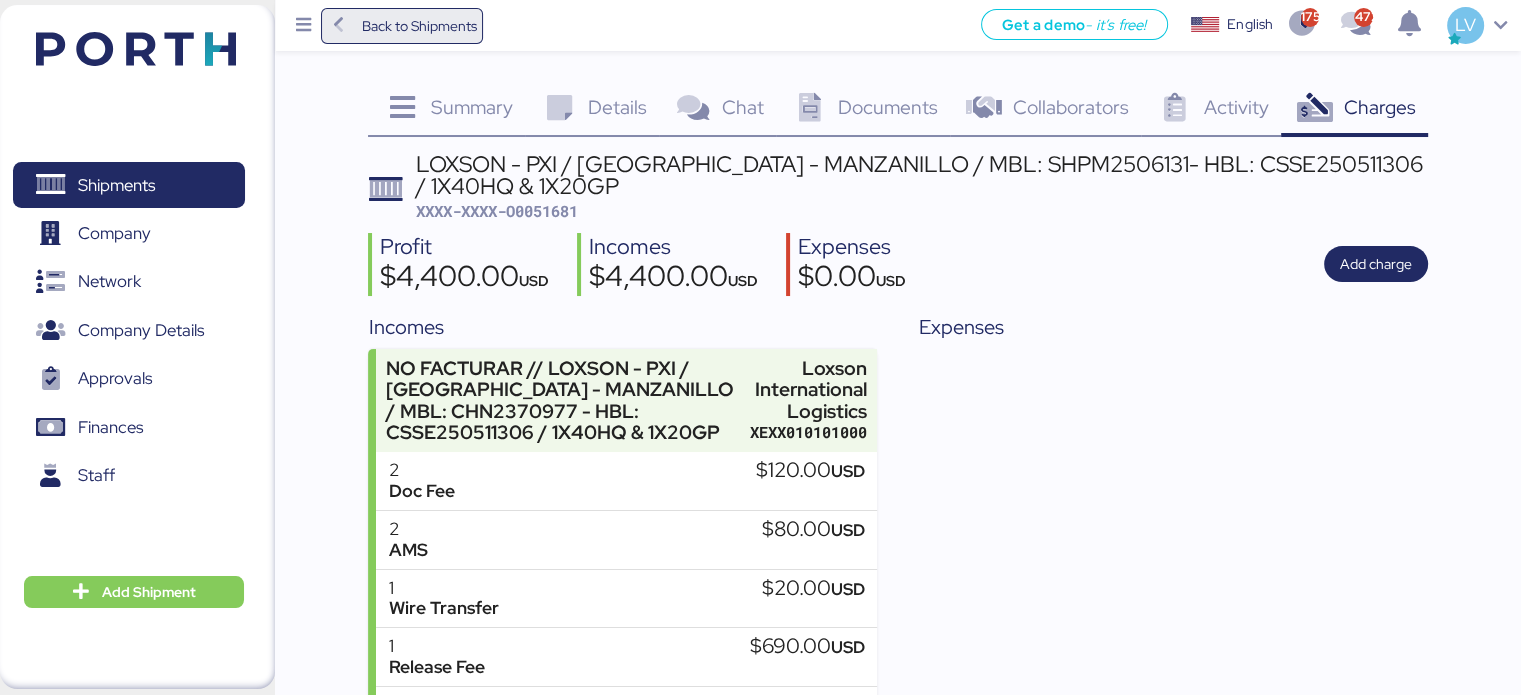 click on "Back to Shipments" at bounding box center [418, 26] 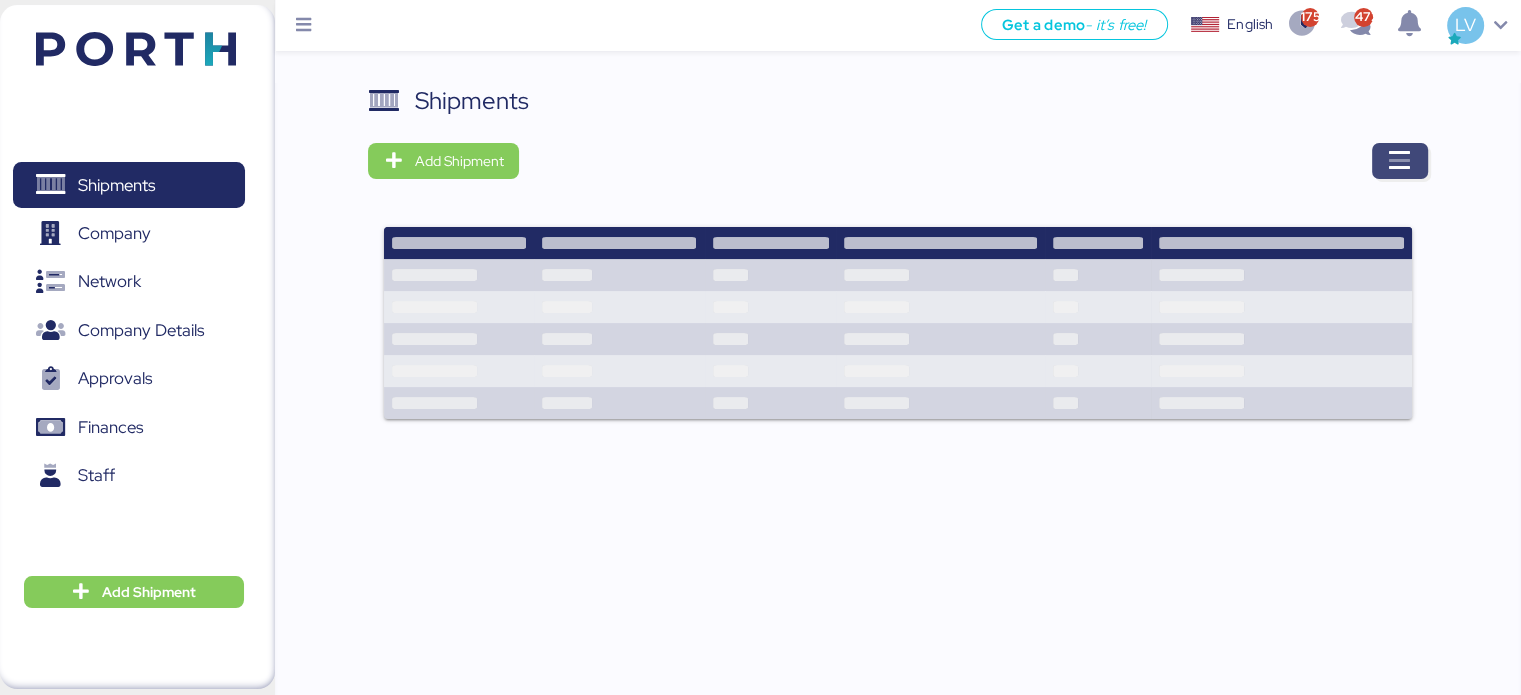 click at bounding box center [1400, 161] 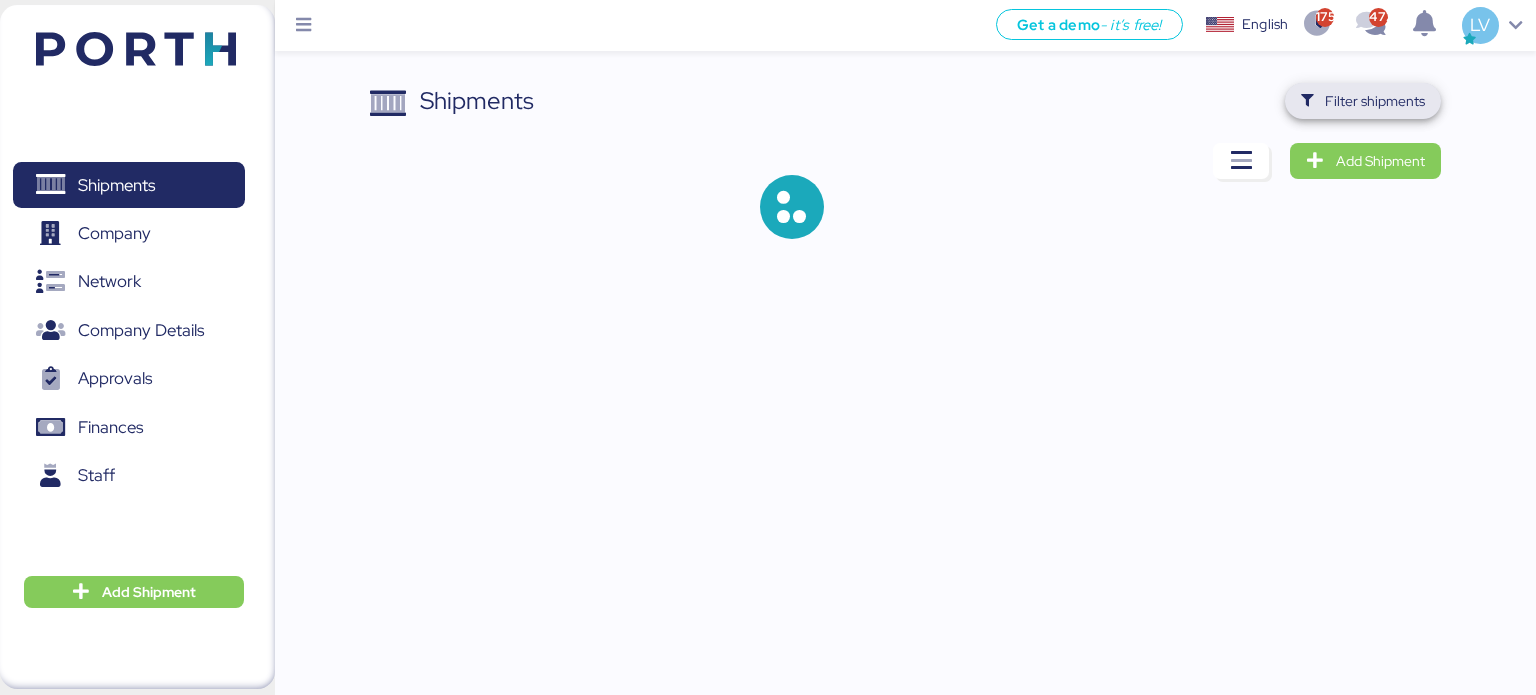 click on "Filter shipments" at bounding box center (1375, 101) 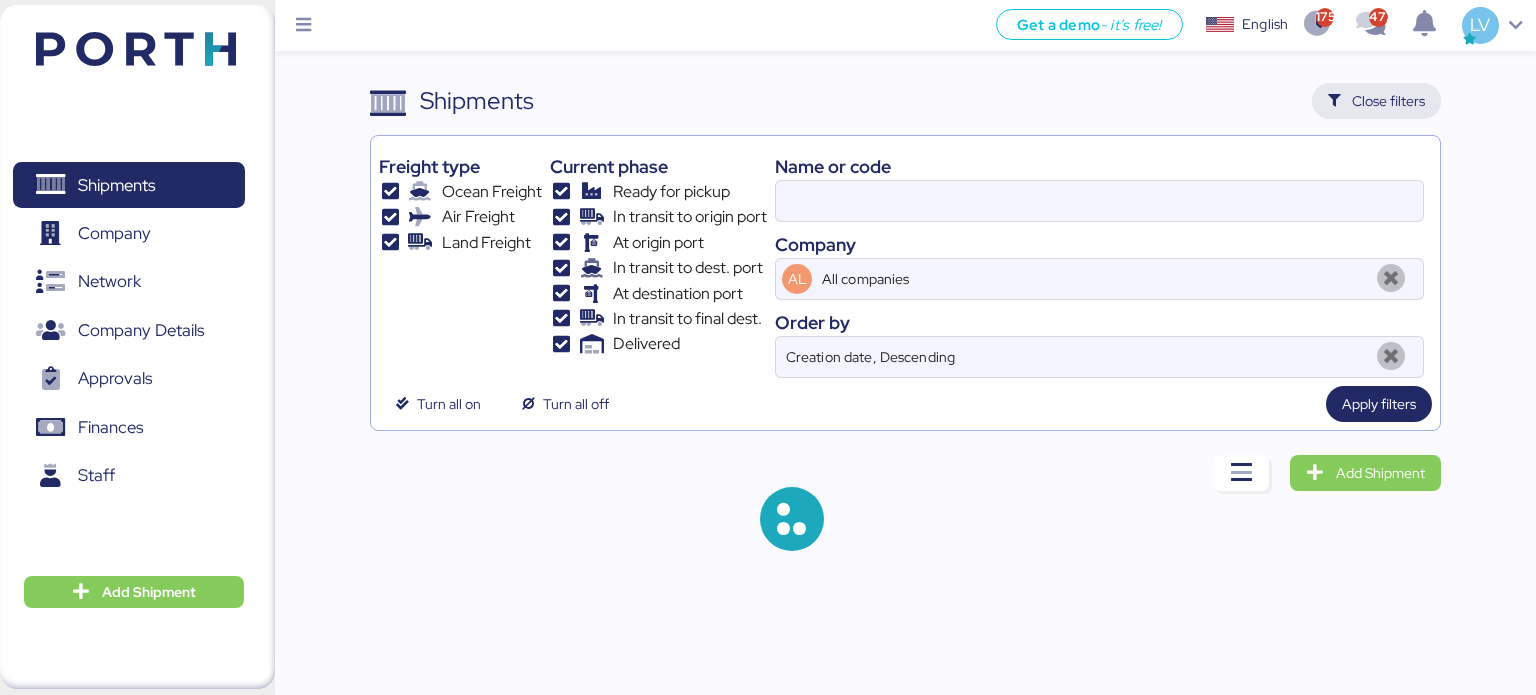 type on "O0051681" 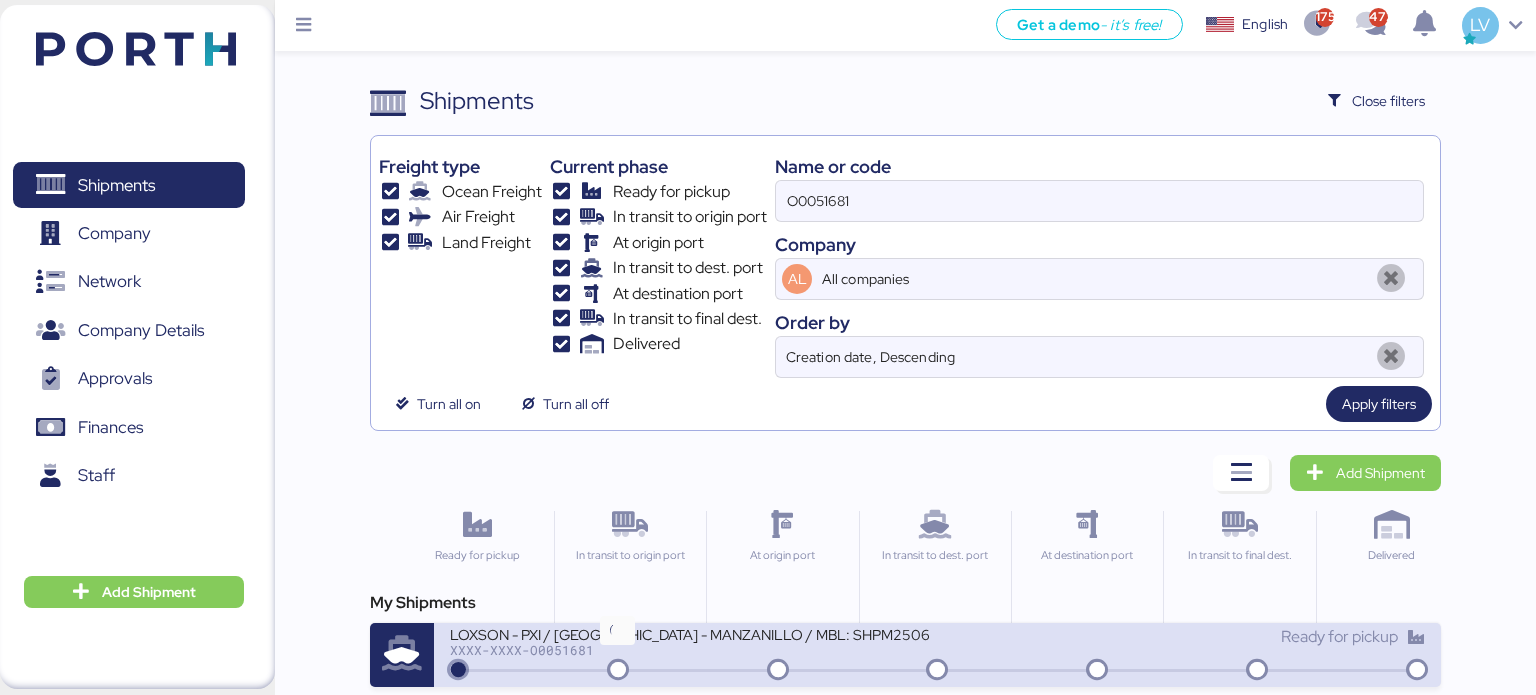 click at bounding box center (618, 671) 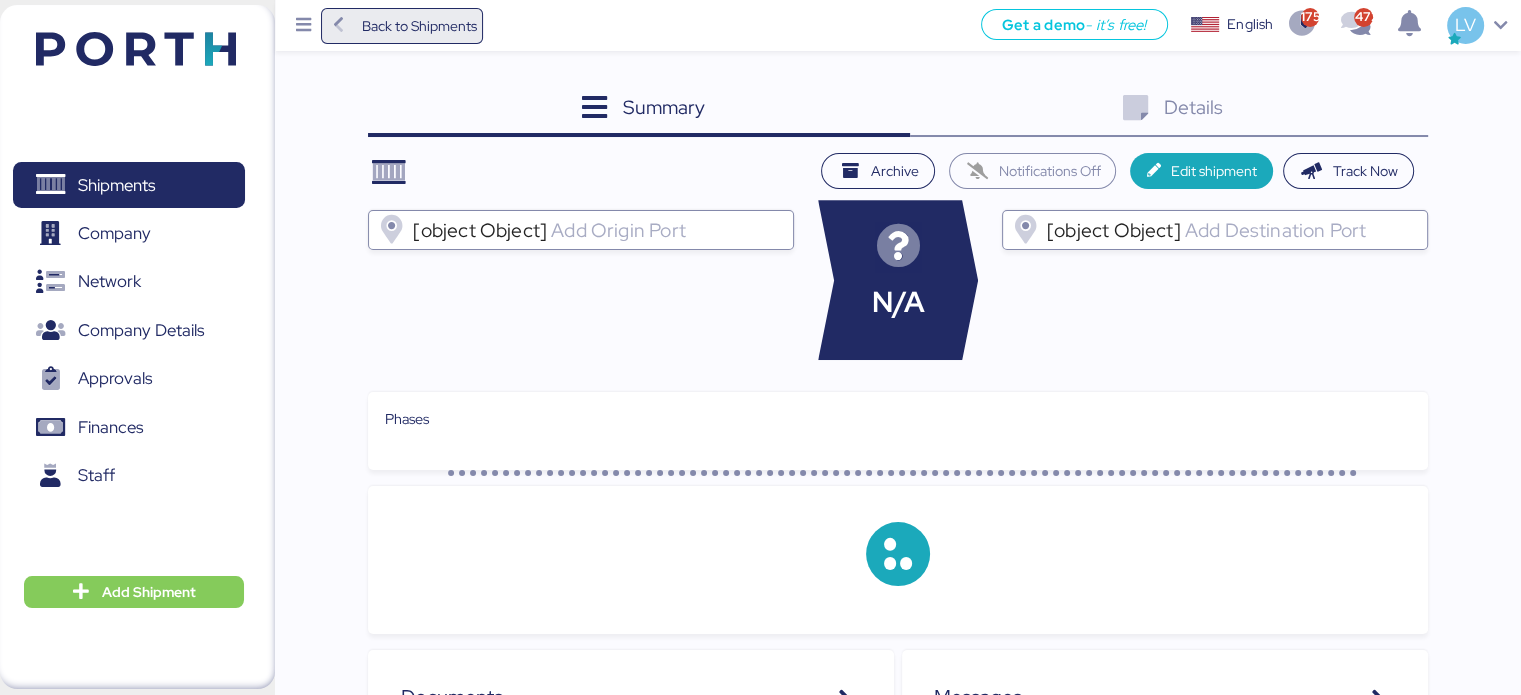 click on "Back to Shipments" at bounding box center [402, 26] 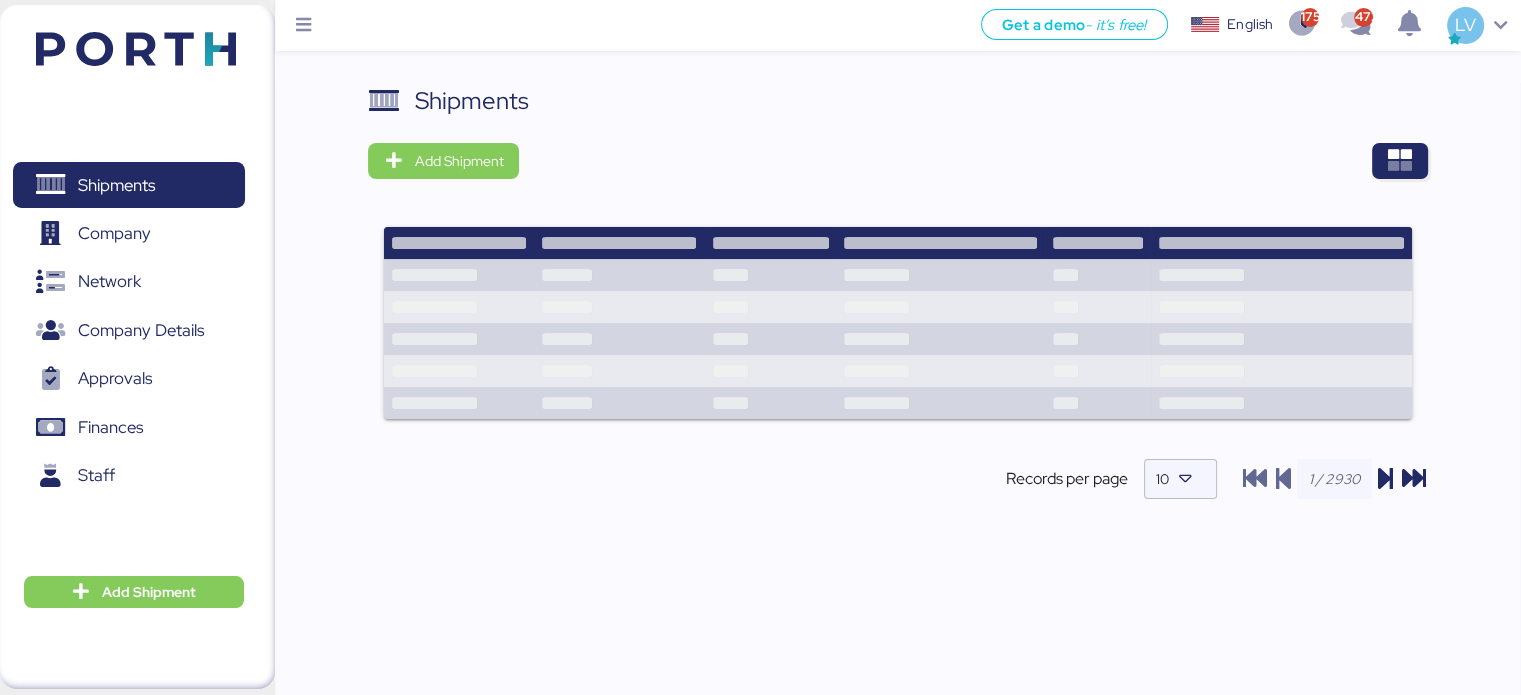click on "Shipments   Add Shipment   Shipment Name NIDU5219754 Ready for pickup At destination port Delivered Shipment Name FANU1210501 Ready for pickup At destination port Delivered Shipment Name FSCU7225482 Ready for pickup At destination port Delivered Shipment Name FANU1515938 Ready for pickup At destination port Delivered Shipment Name HAMU2290834 Ready for pickup At destination port Delivered Shipment Name HAMU3360324 Ready for pickup At destination port Delivered Shipment Name SEKU5796893 Ready for pickup At destination port Delivered Shipment Name CMAU6797745 Ready for pickup At destination port Delivered Shipment Name ECMU4770223 Ready for pickup At destination port Delivered Shipment Name TEMU3779899 Ready for pickup At destination port Delivered Records per page 10" at bounding box center (897, 308) 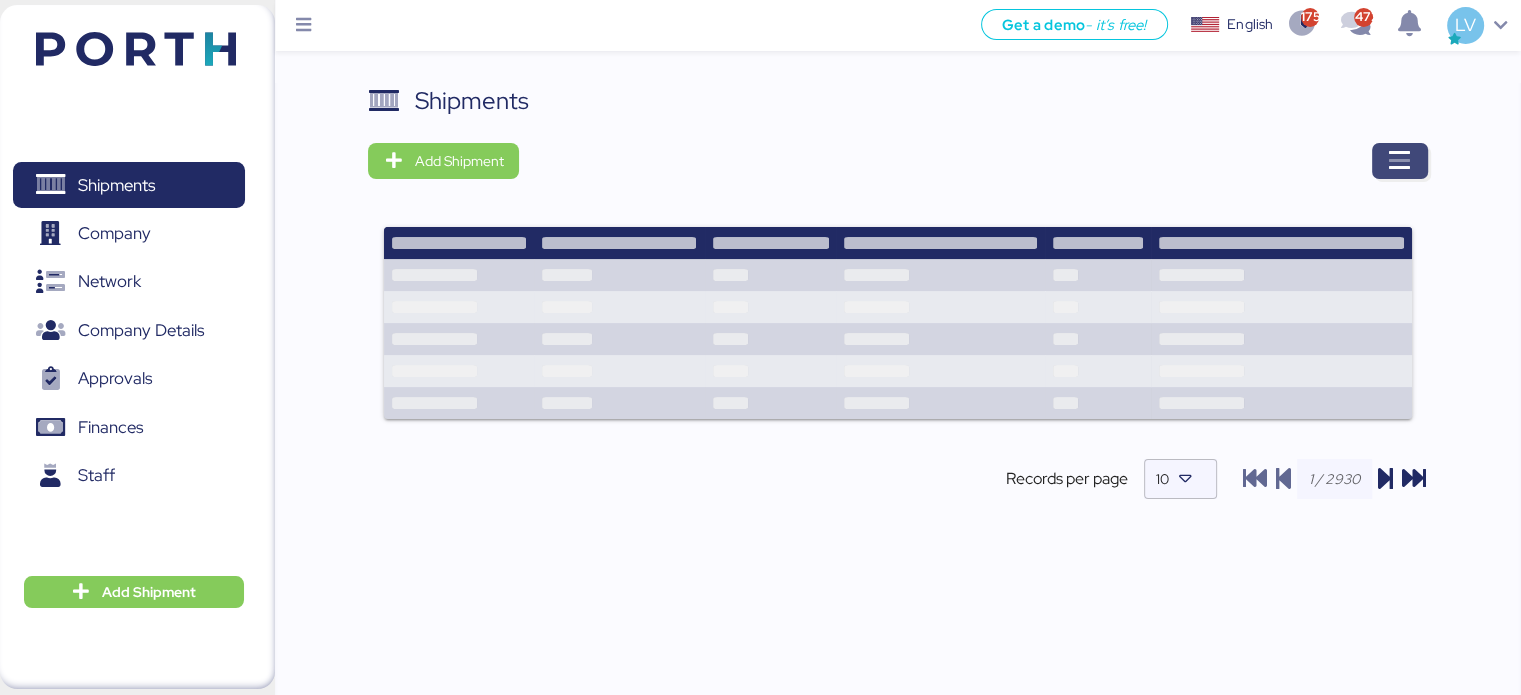 click at bounding box center [1400, 161] 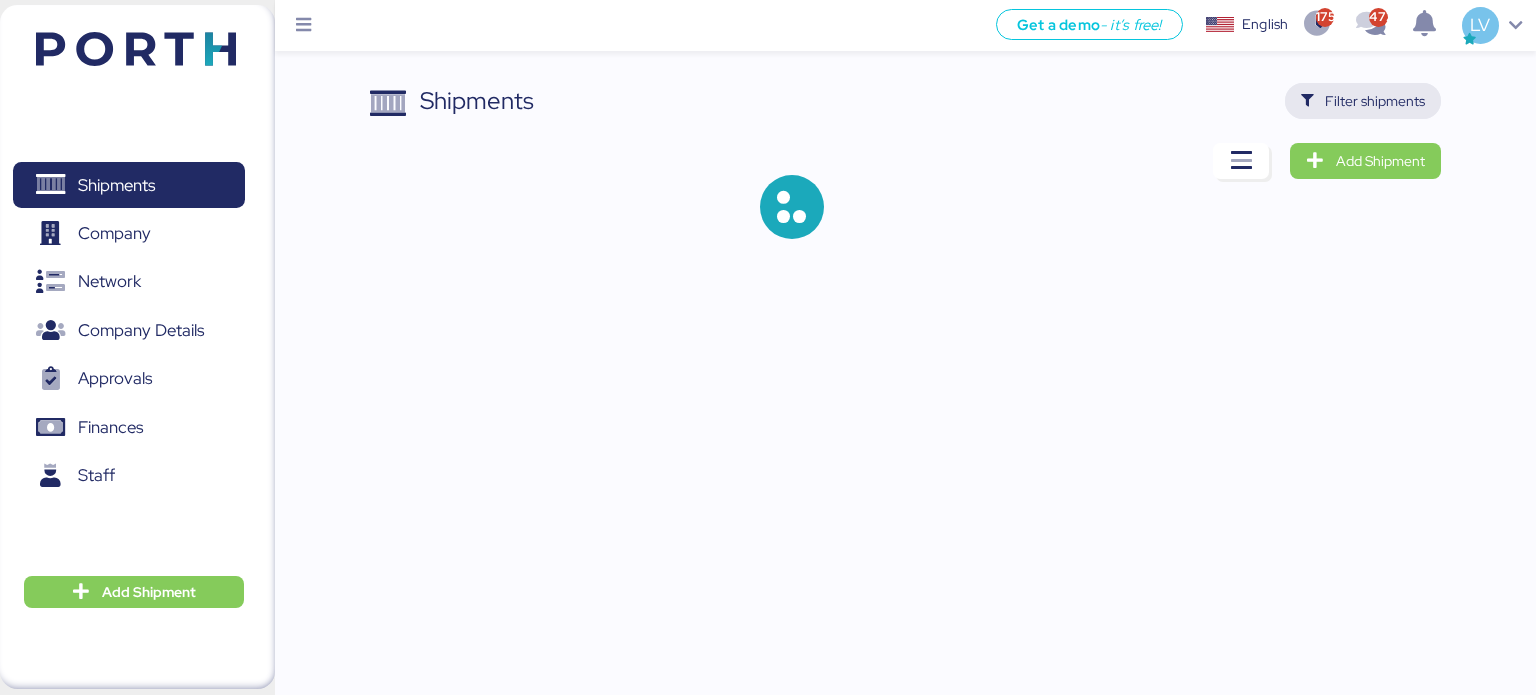 click on "Filter shipments" at bounding box center [1363, 101] 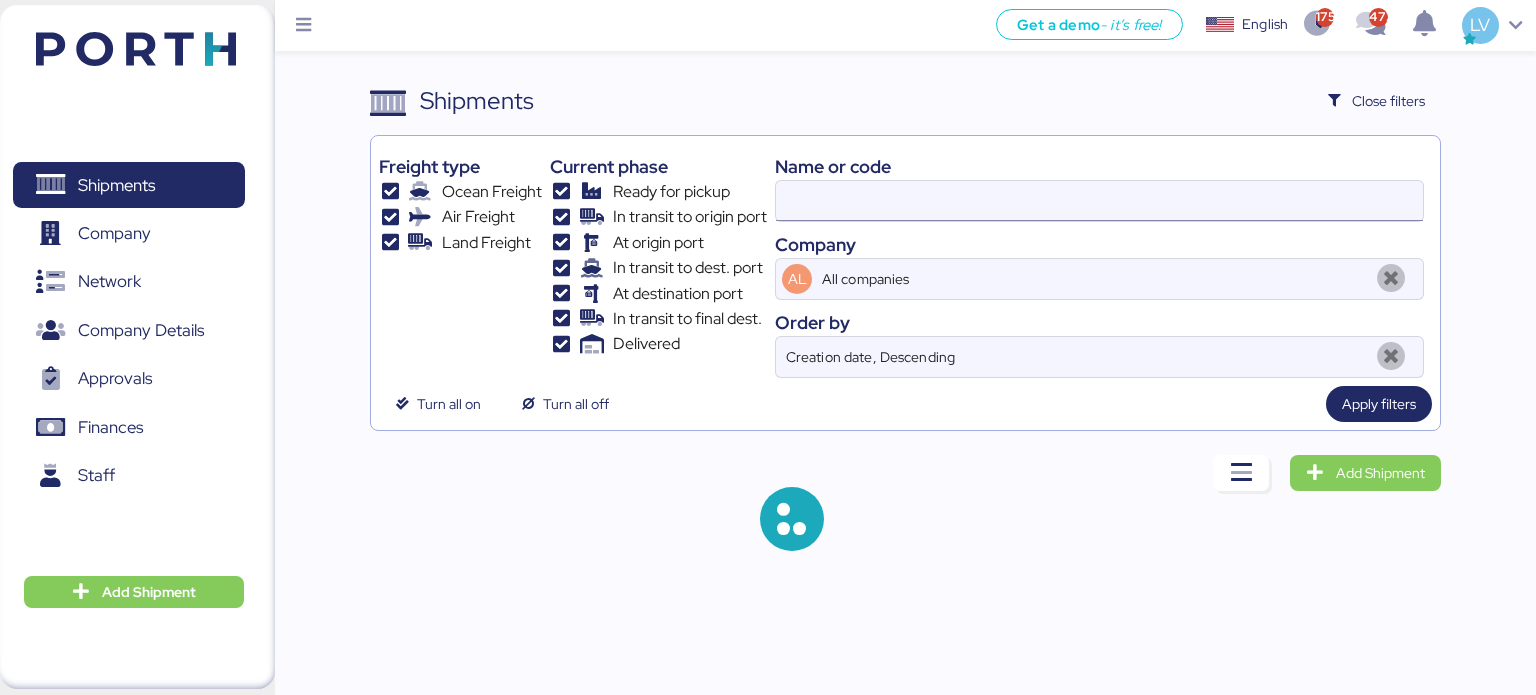 click at bounding box center [1099, 201] 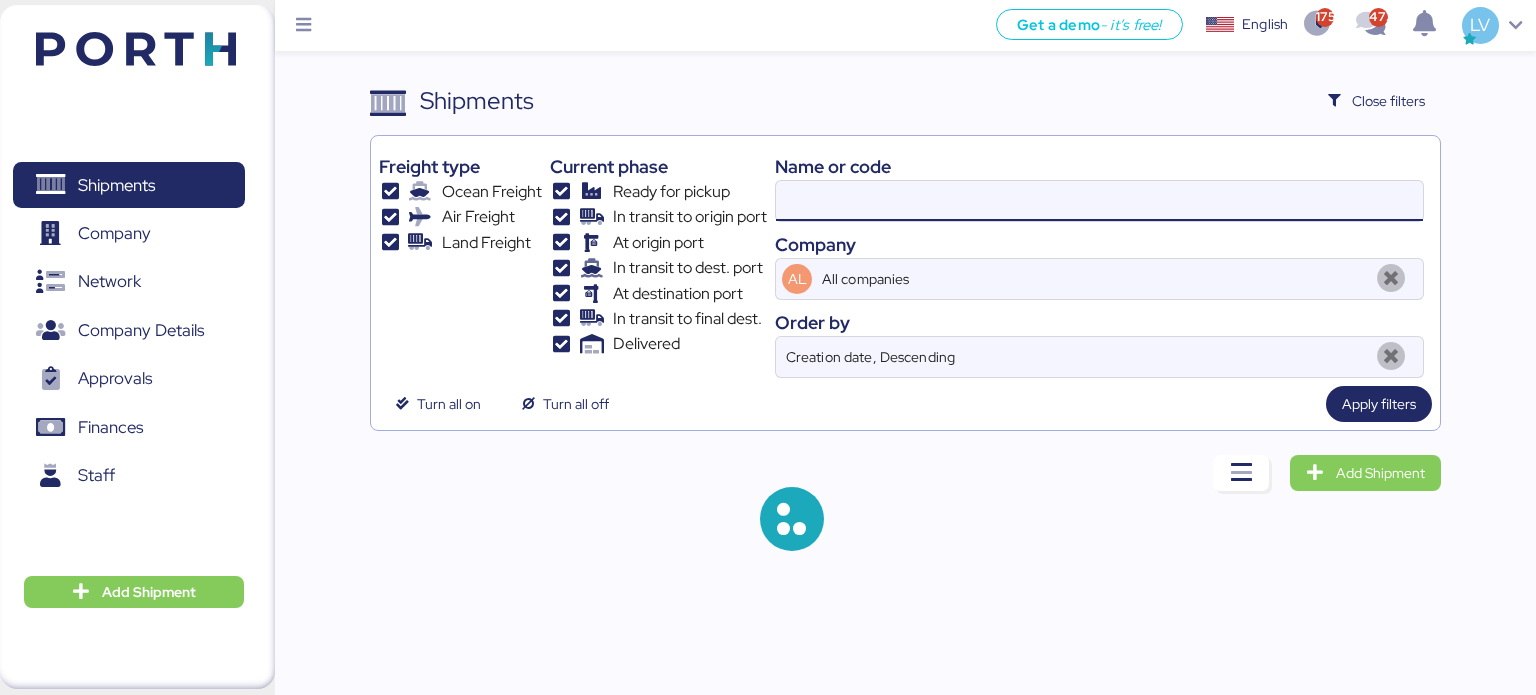 click at bounding box center (1099, 201) 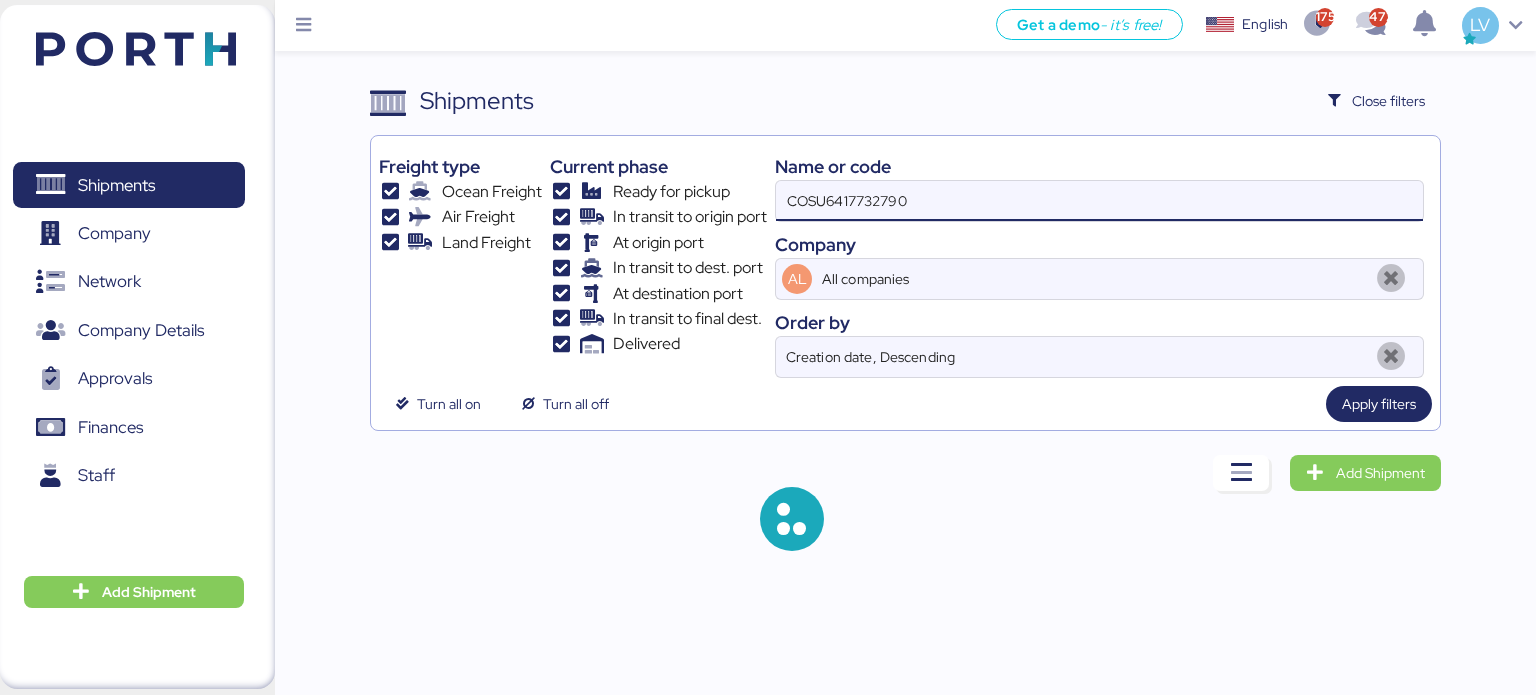 type on "COSU6417732790" 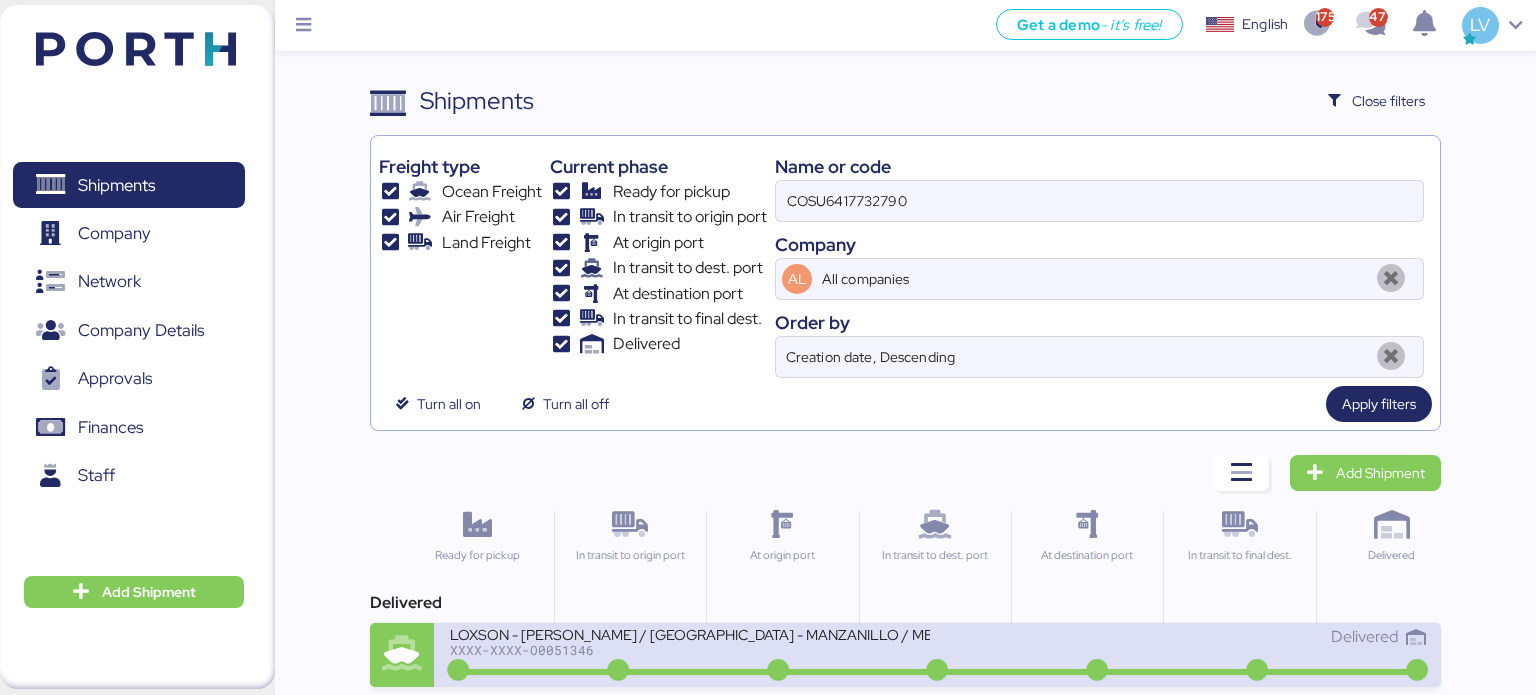 click on "LOXSON - [PERSON_NAME] / [GEOGRAPHIC_DATA] - MANZANILLO / MBL: COSU6417732790 - HBL: KSSE250504565 / 2X40FR" at bounding box center (690, 633) 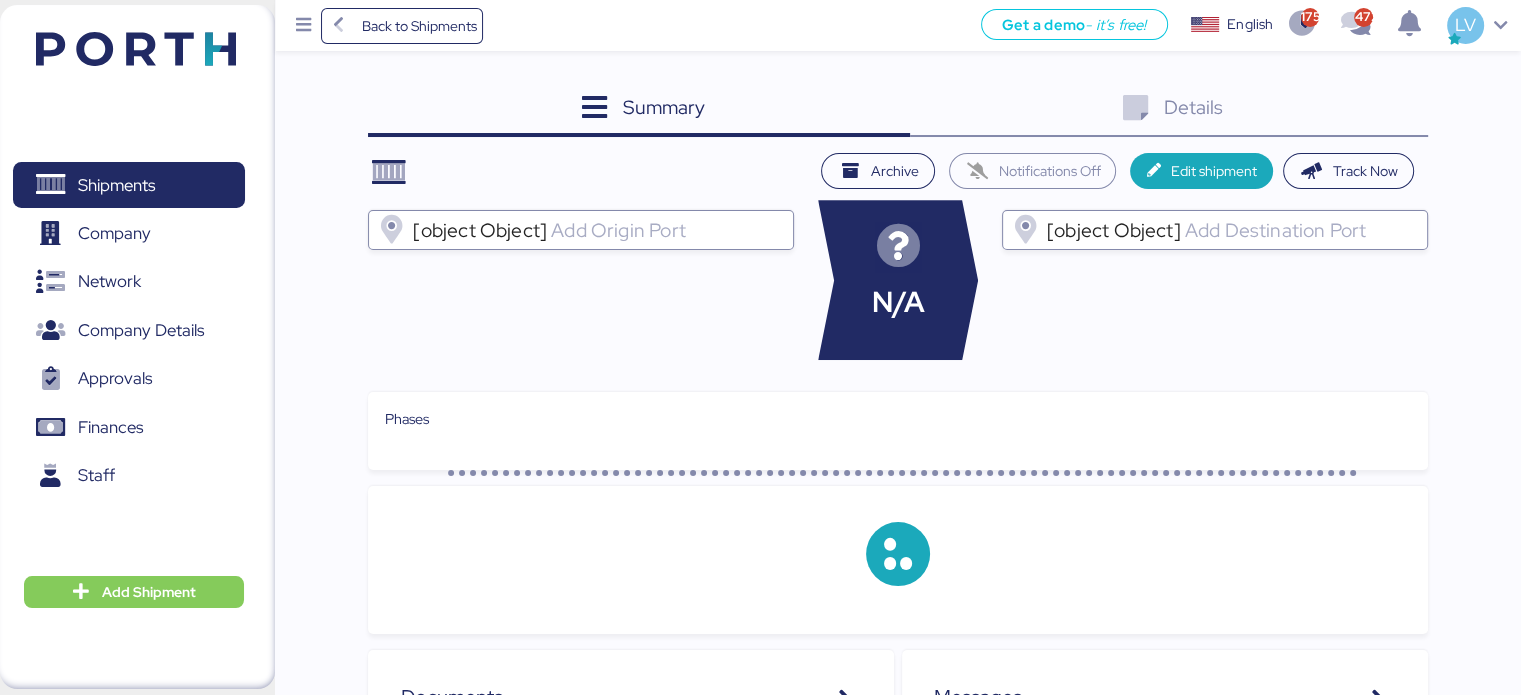 click on "Details 0" at bounding box center (1169, 110) 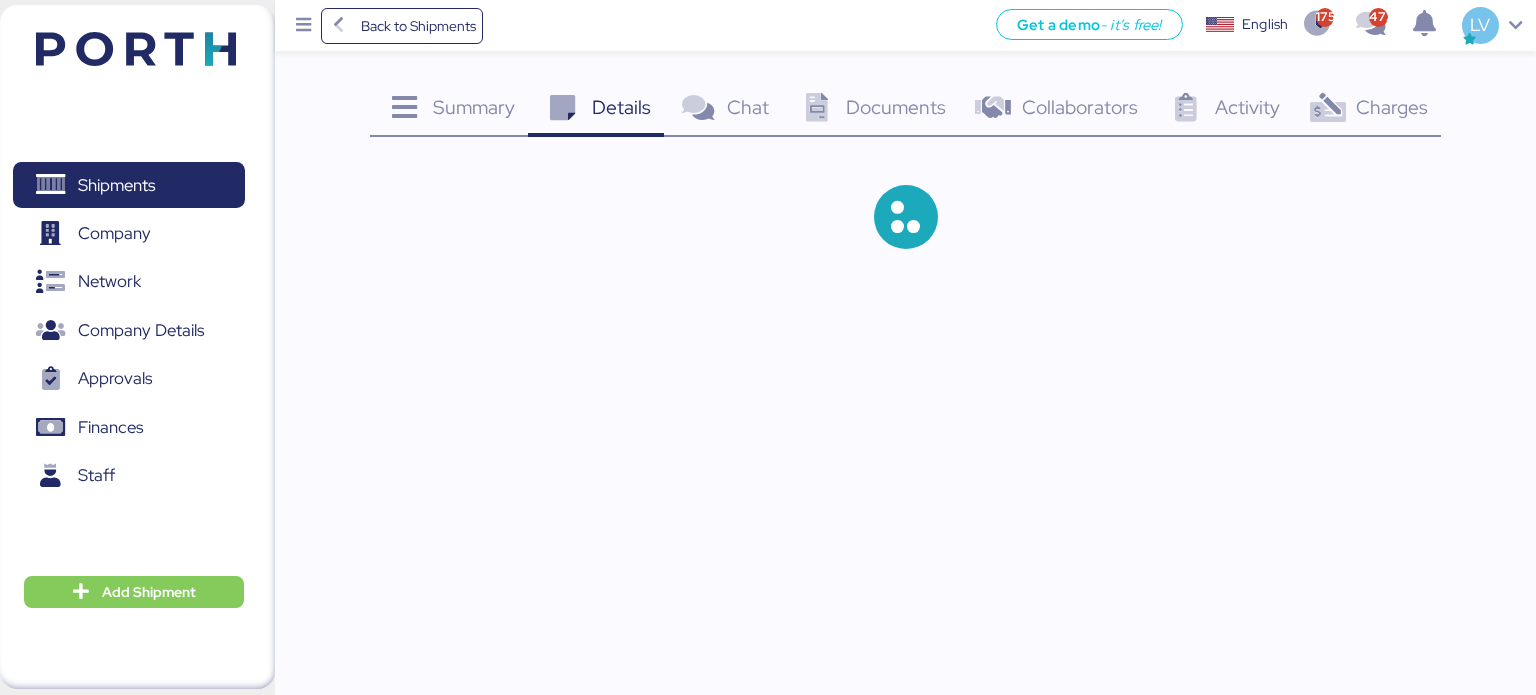 click on "Charges" at bounding box center [1392, 107] 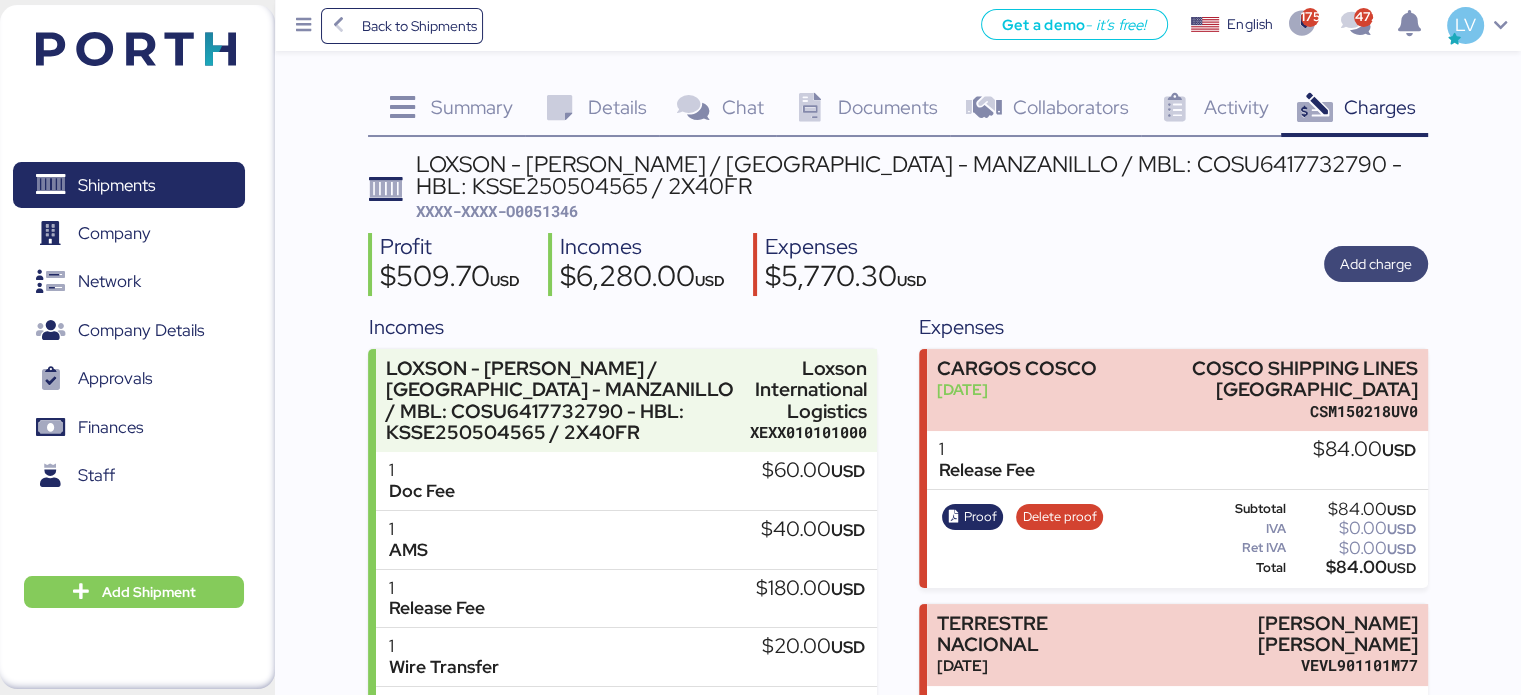 click on "Add charge" at bounding box center (1376, 264) 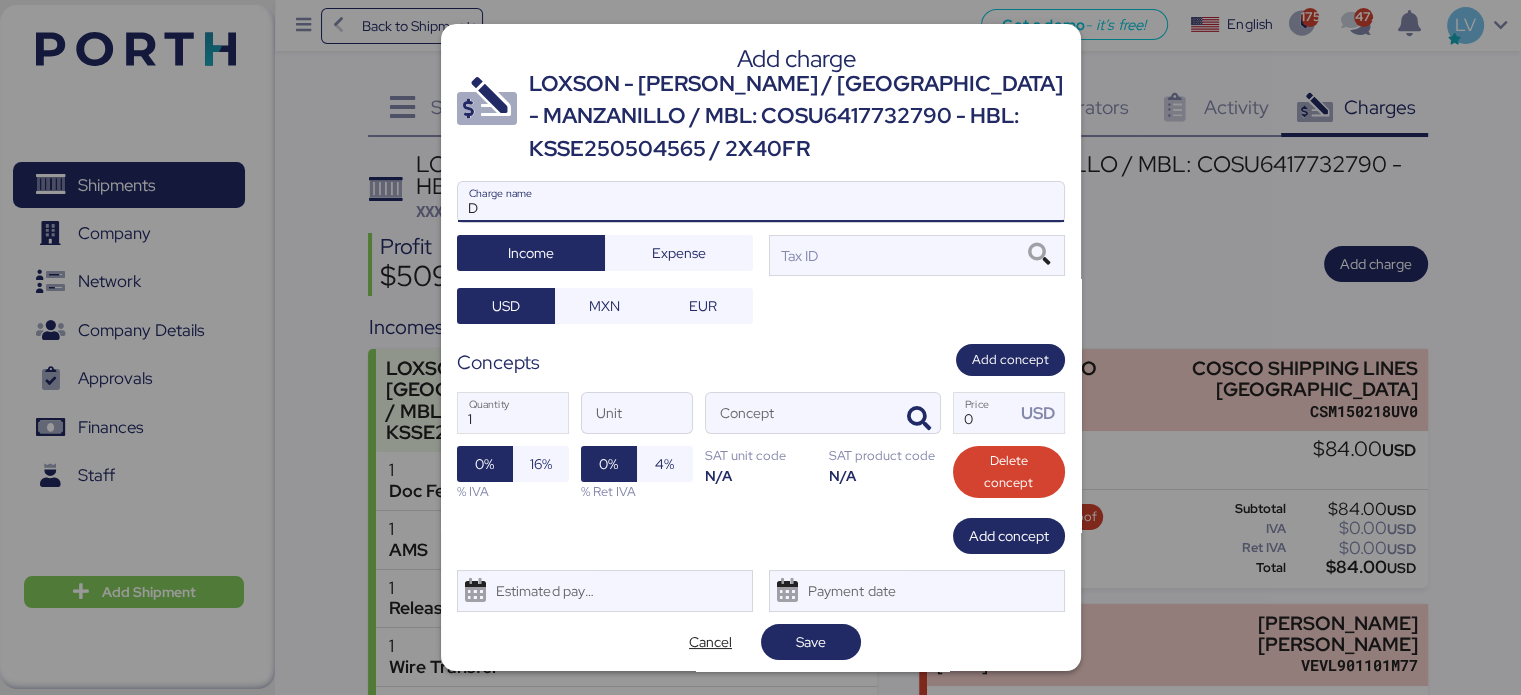 click on "D" at bounding box center (761, 202) 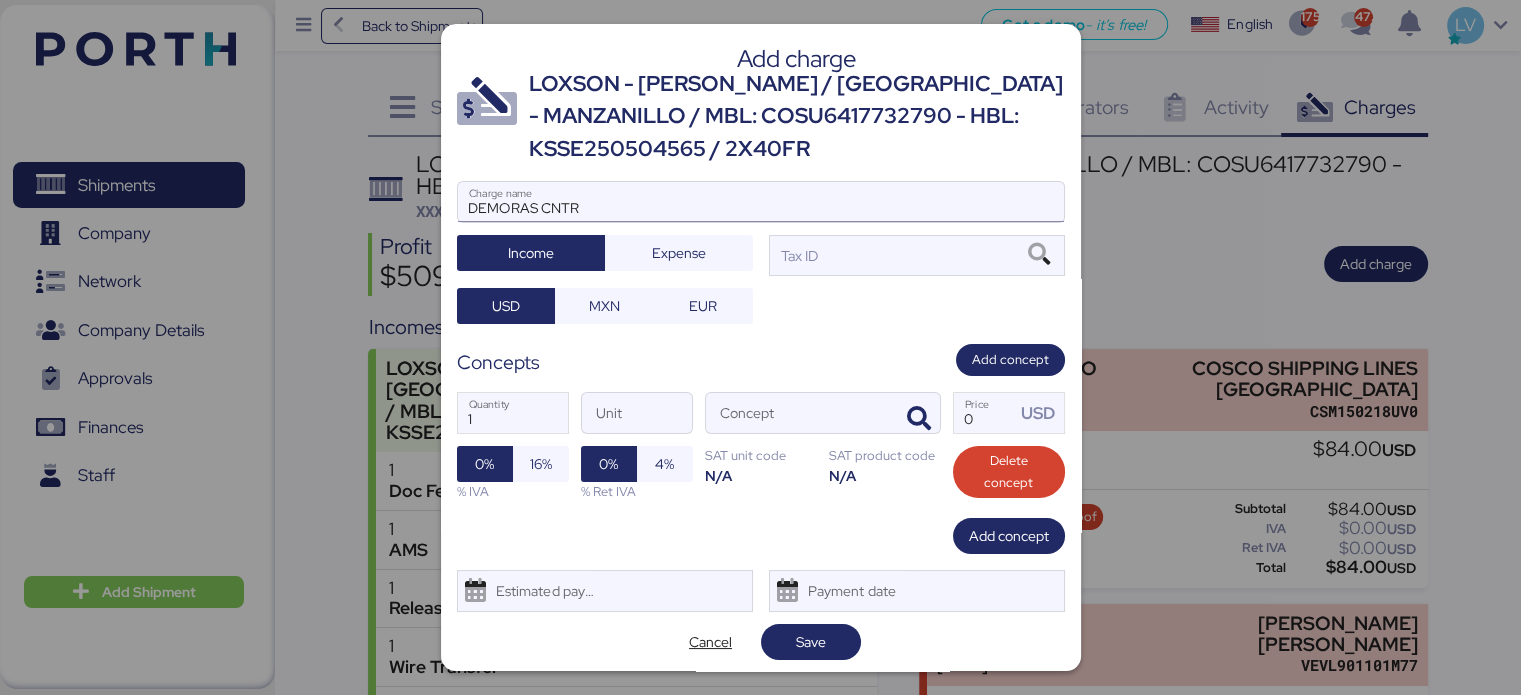 click on "DEMORAS CNTR" at bounding box center [761, 202] 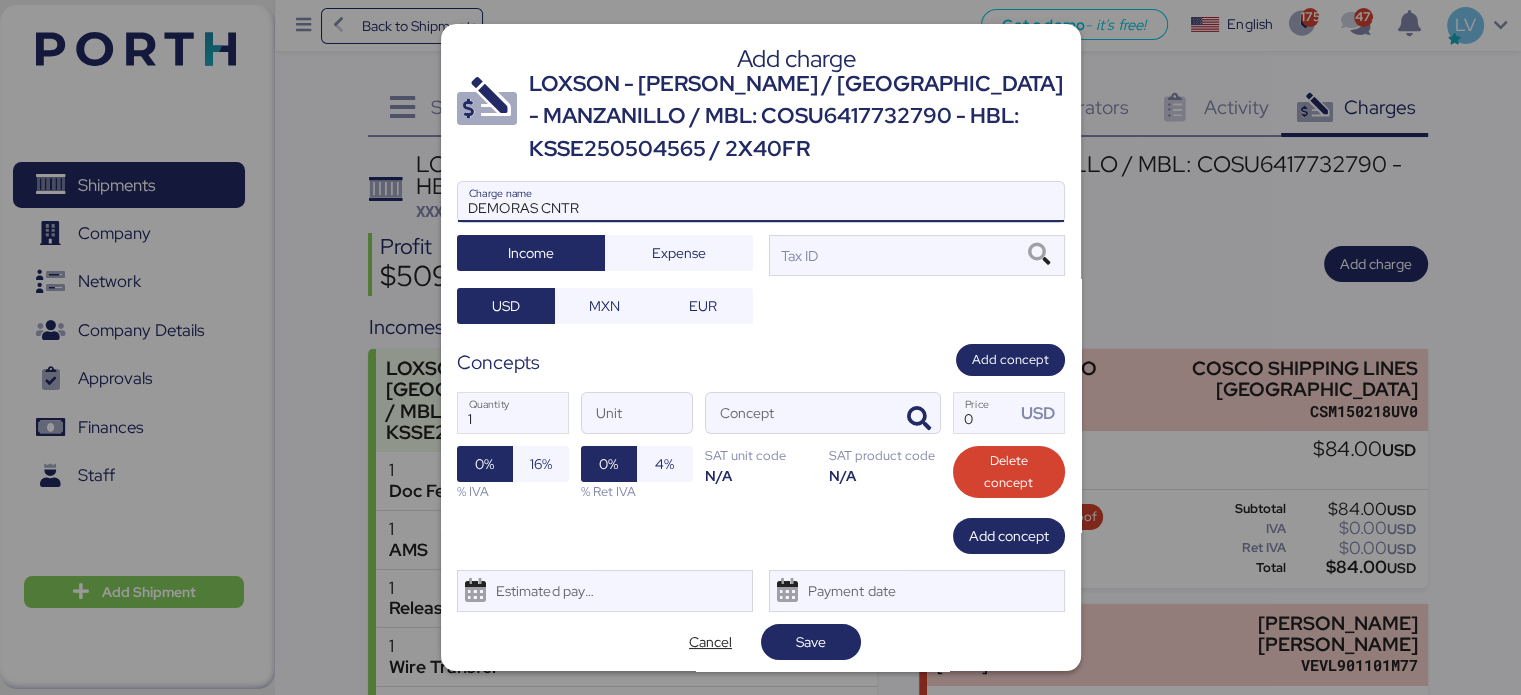 paste on "TLLU1503747" 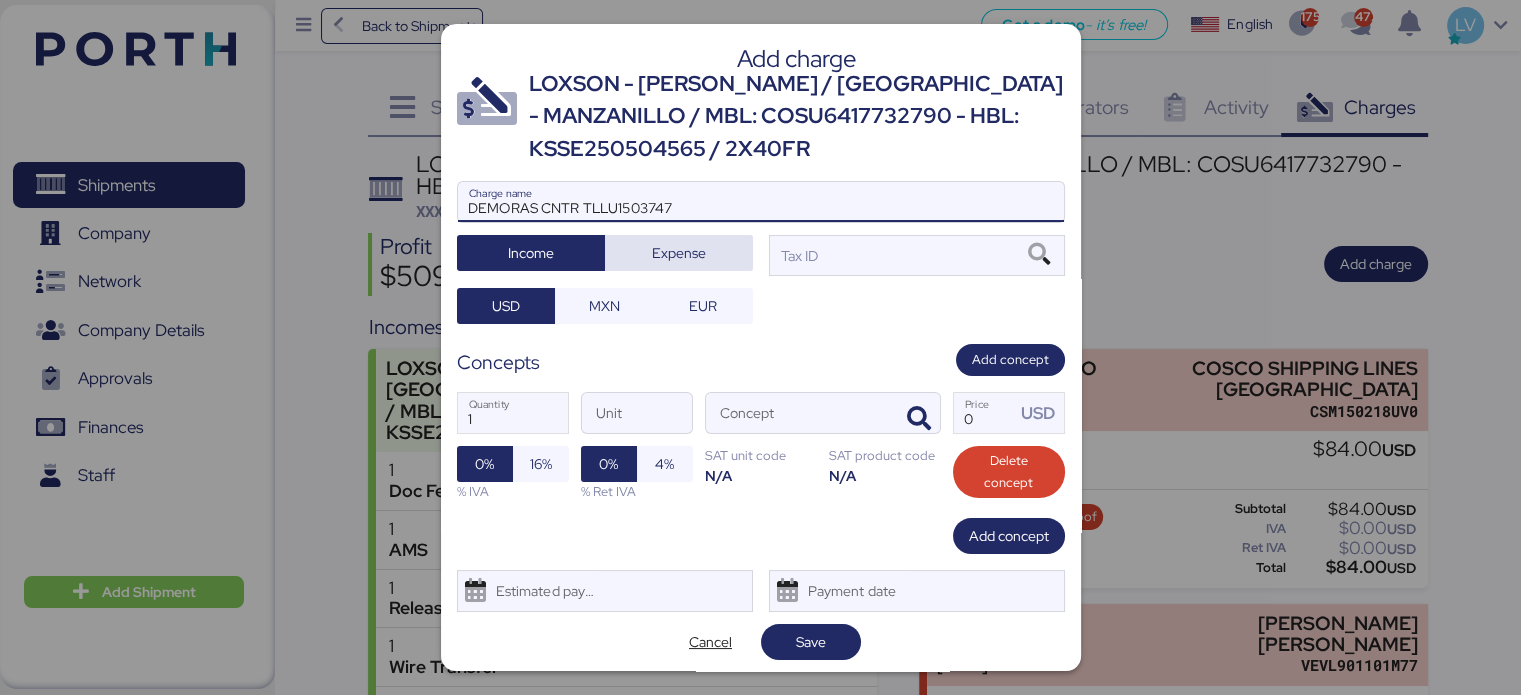 type on "DEMORAS CNTR TLLU1503747" 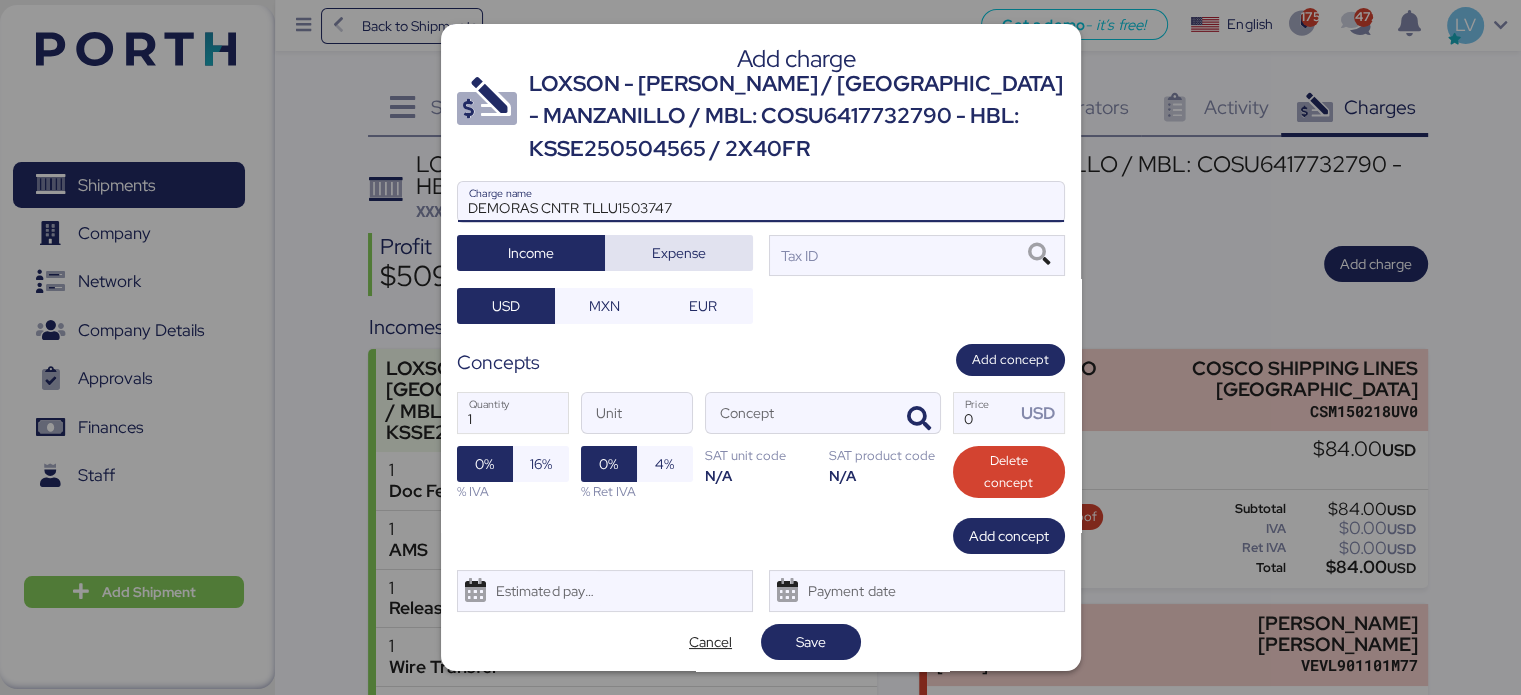 click on "Expense" at bounding box center [679, 253] 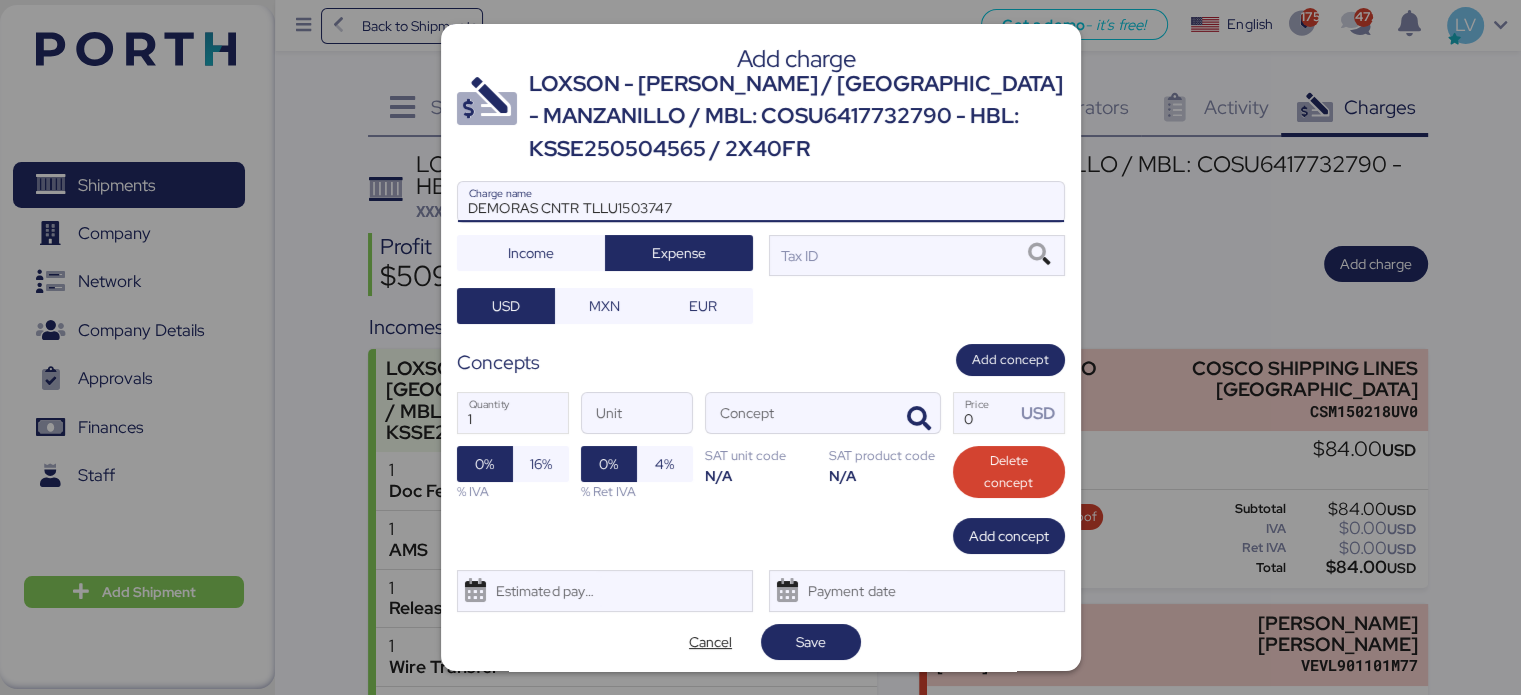 click on "DEMORAS CNTR TLLU1503747" at bounding box center [761, 202] 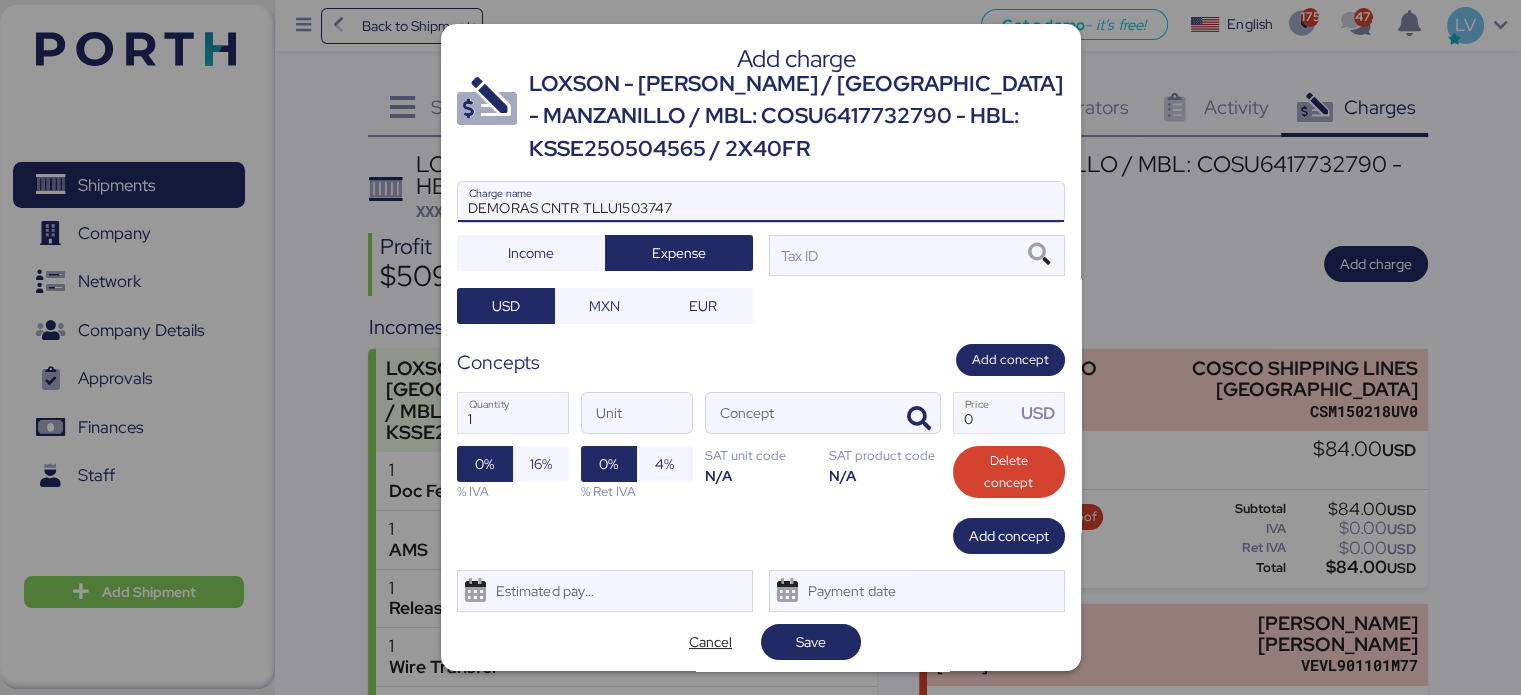 click on "DEMORAS CNTR TLLU1503747 Charge name Income Expense Tax ID   USD MXN EUR" at bounding box center (761, 252) 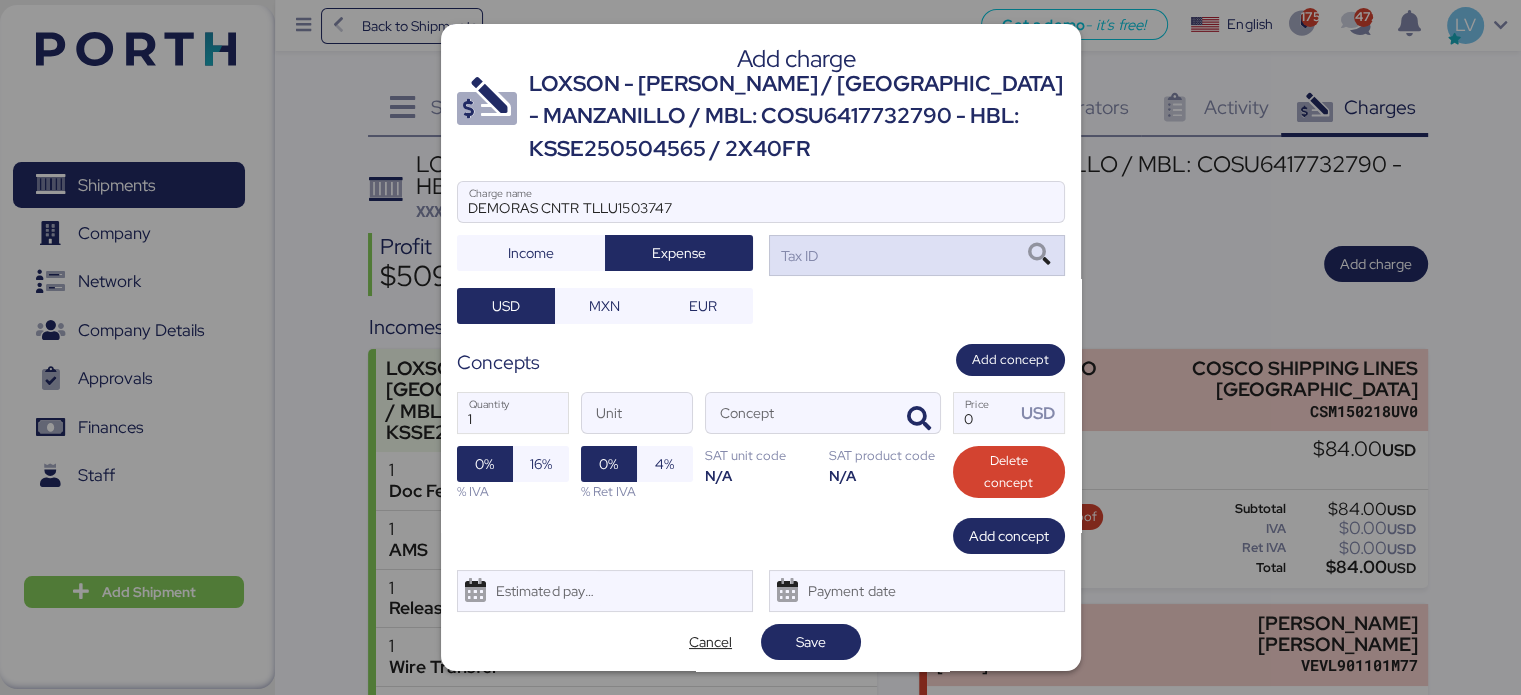 click on "Tax ID" at bounding box center (917, 255) 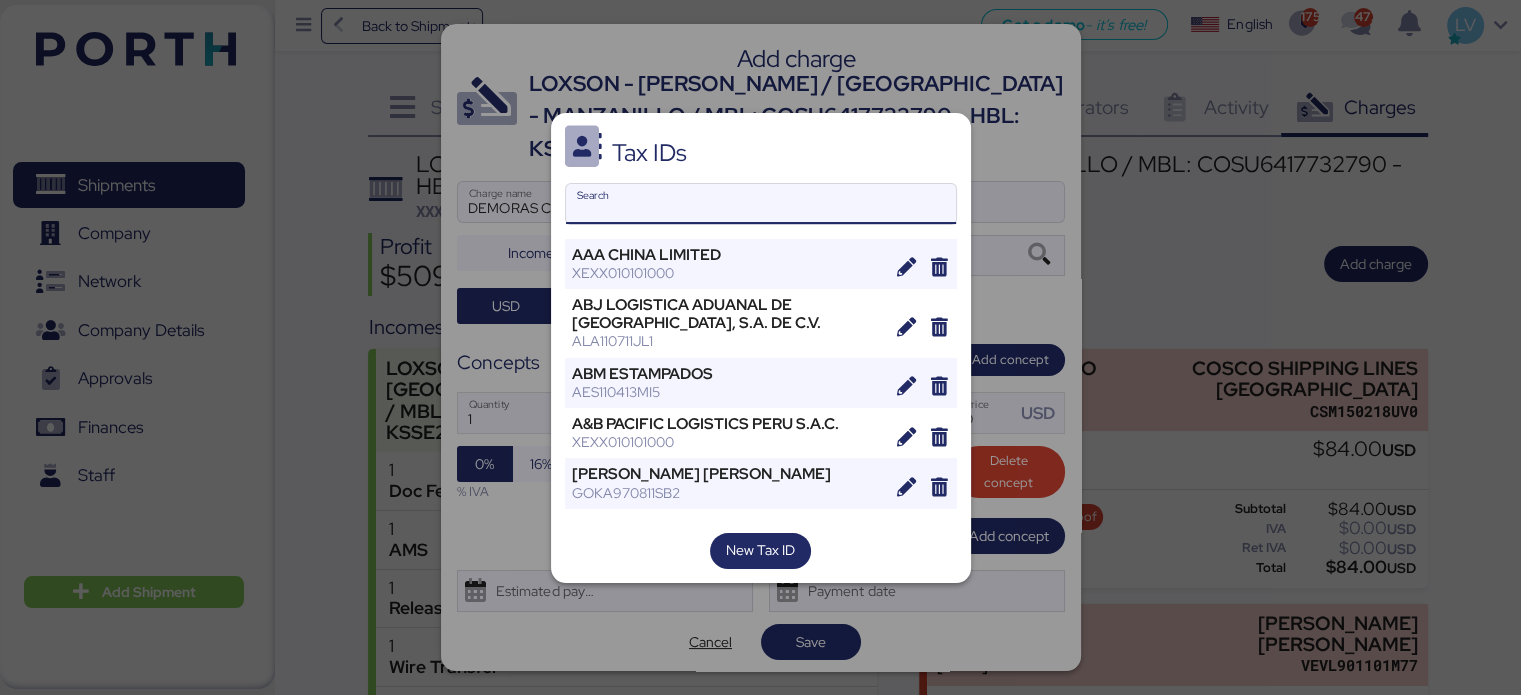 click on "Search" at bounding box center (761, 204) 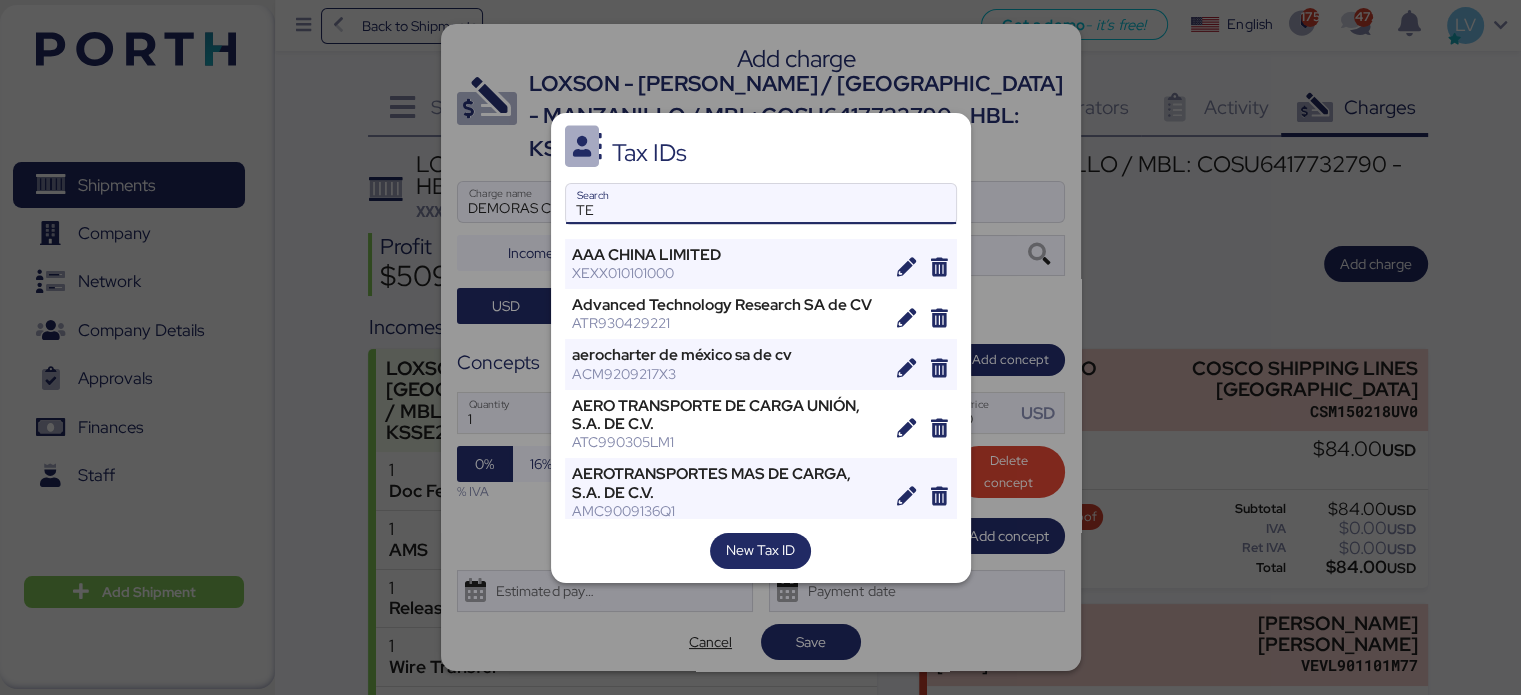 type on "T" 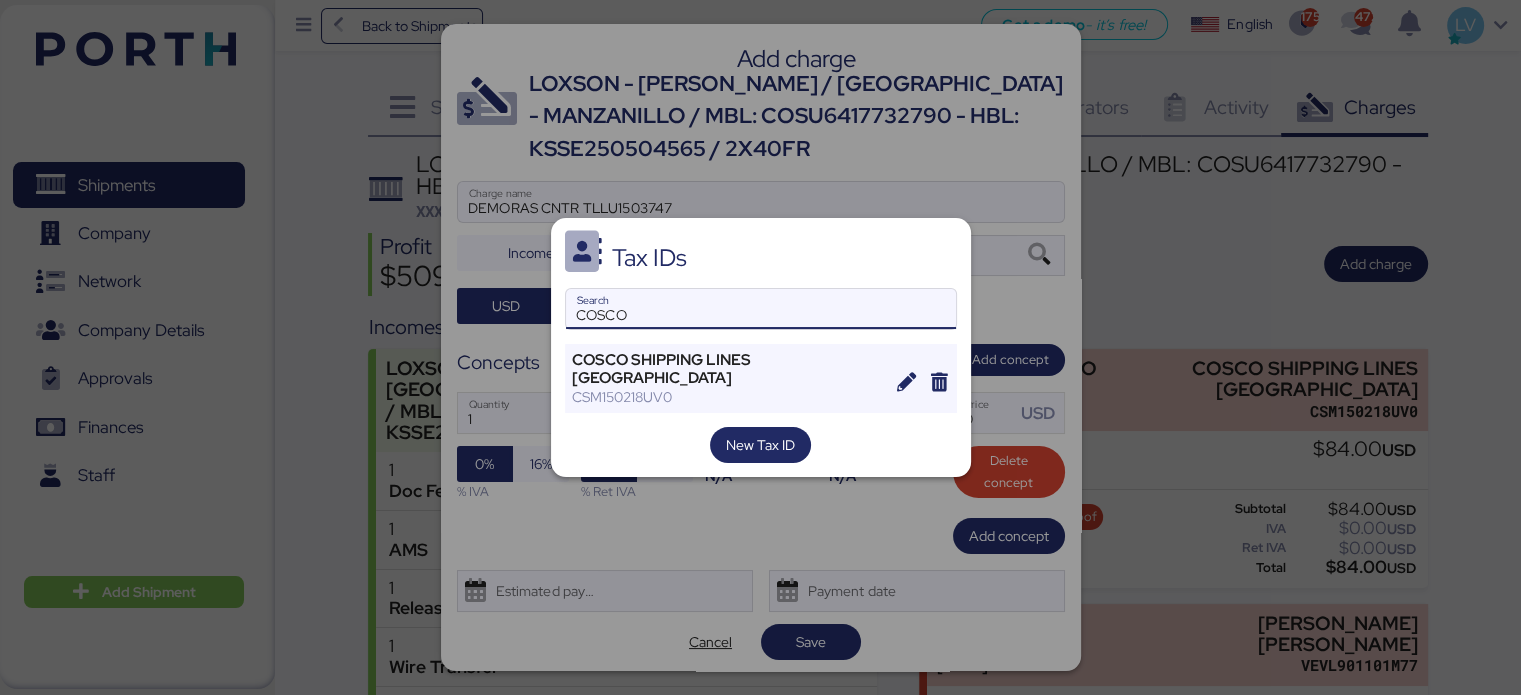 type on "COSCO" 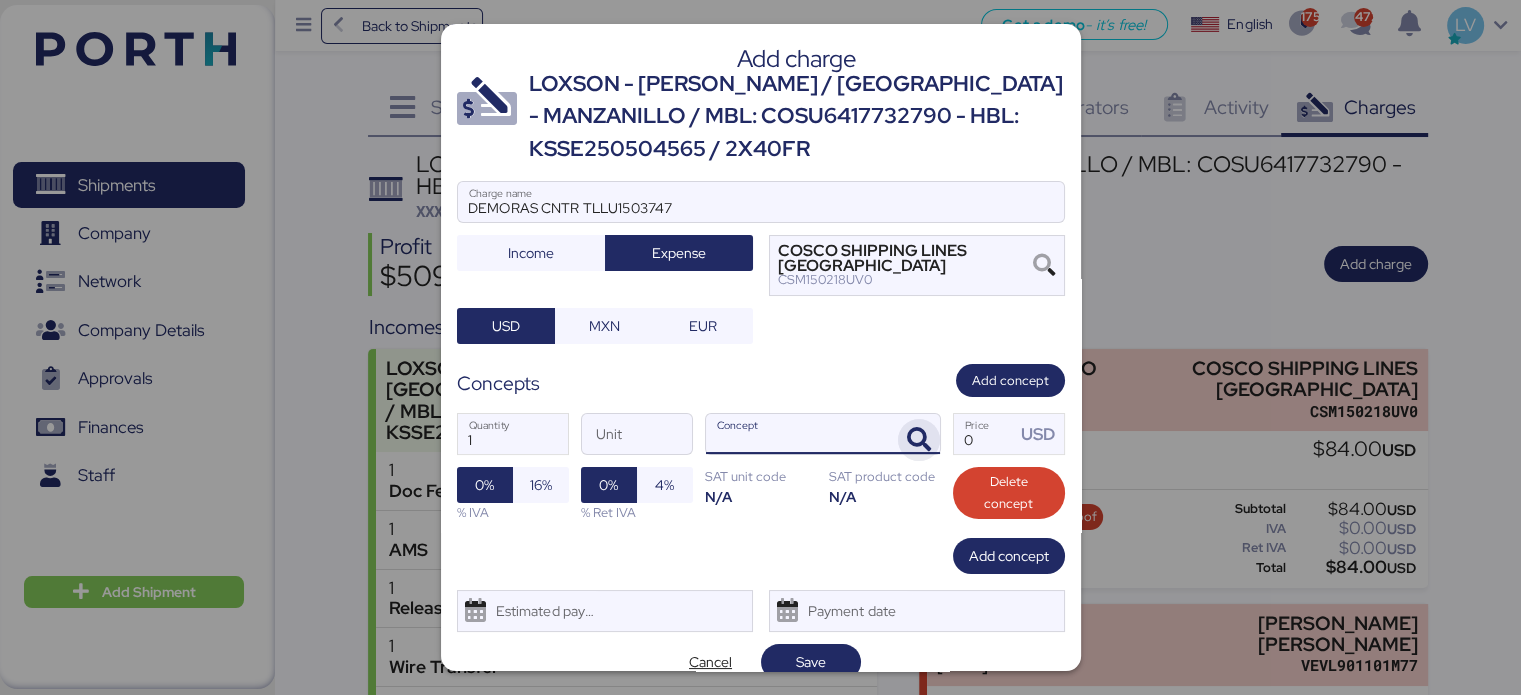 click at bounding box center [919, 440] 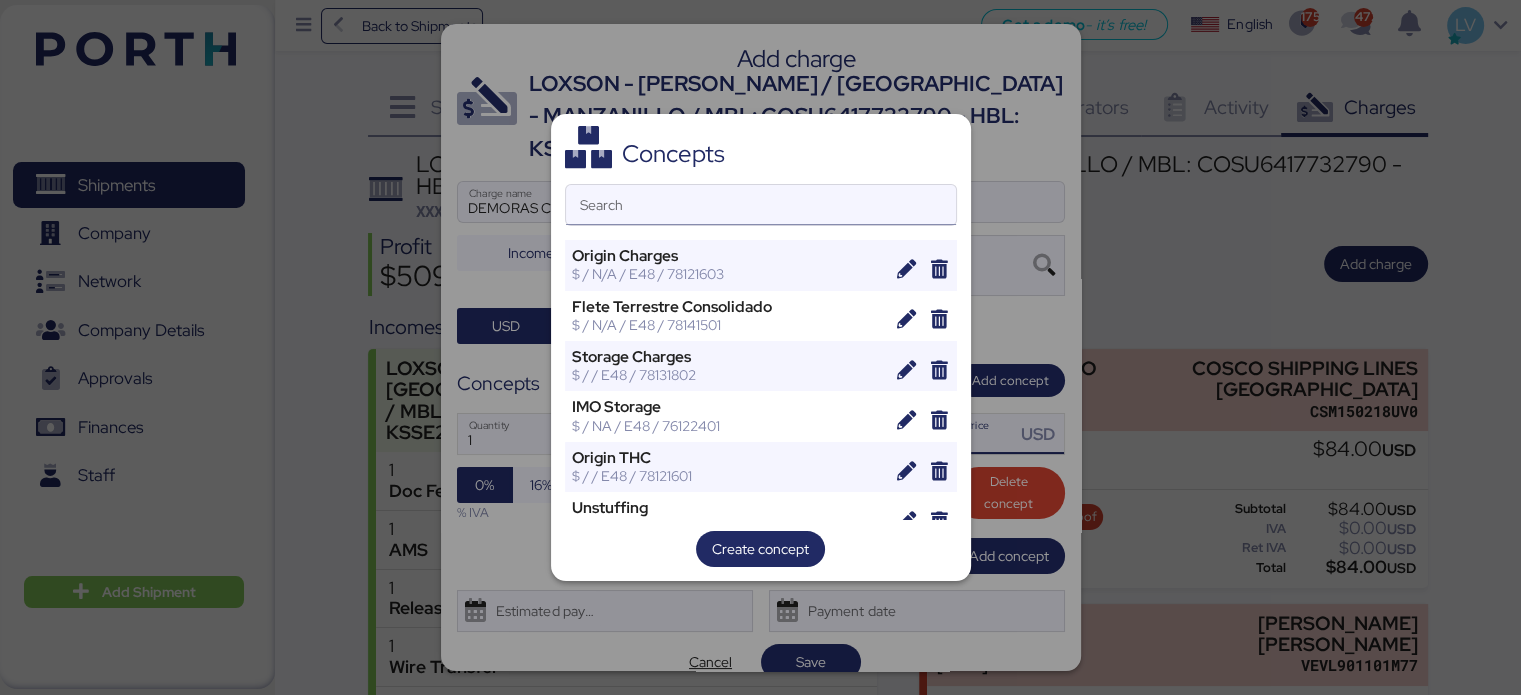 type on "0" 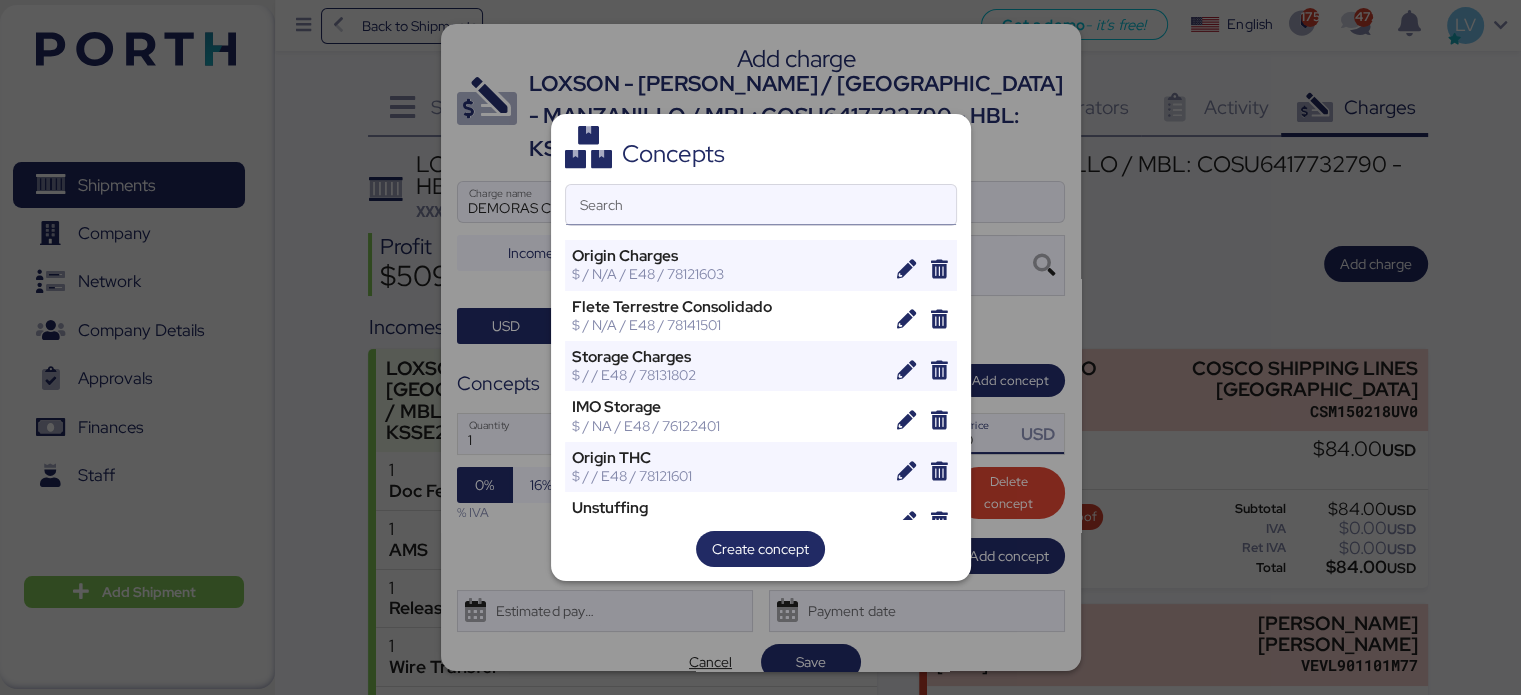 click on "Search" at bounding box center [761, 205] 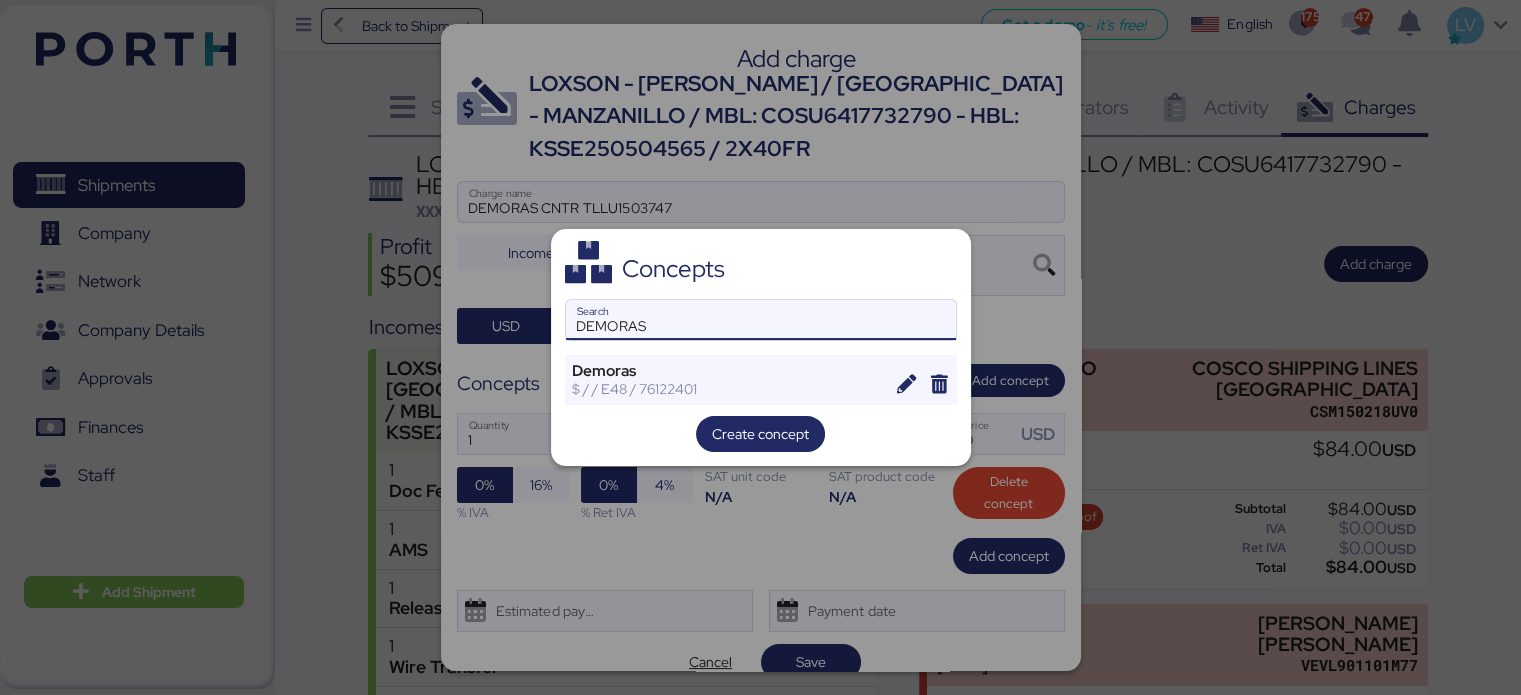 type on "DEMORAS" 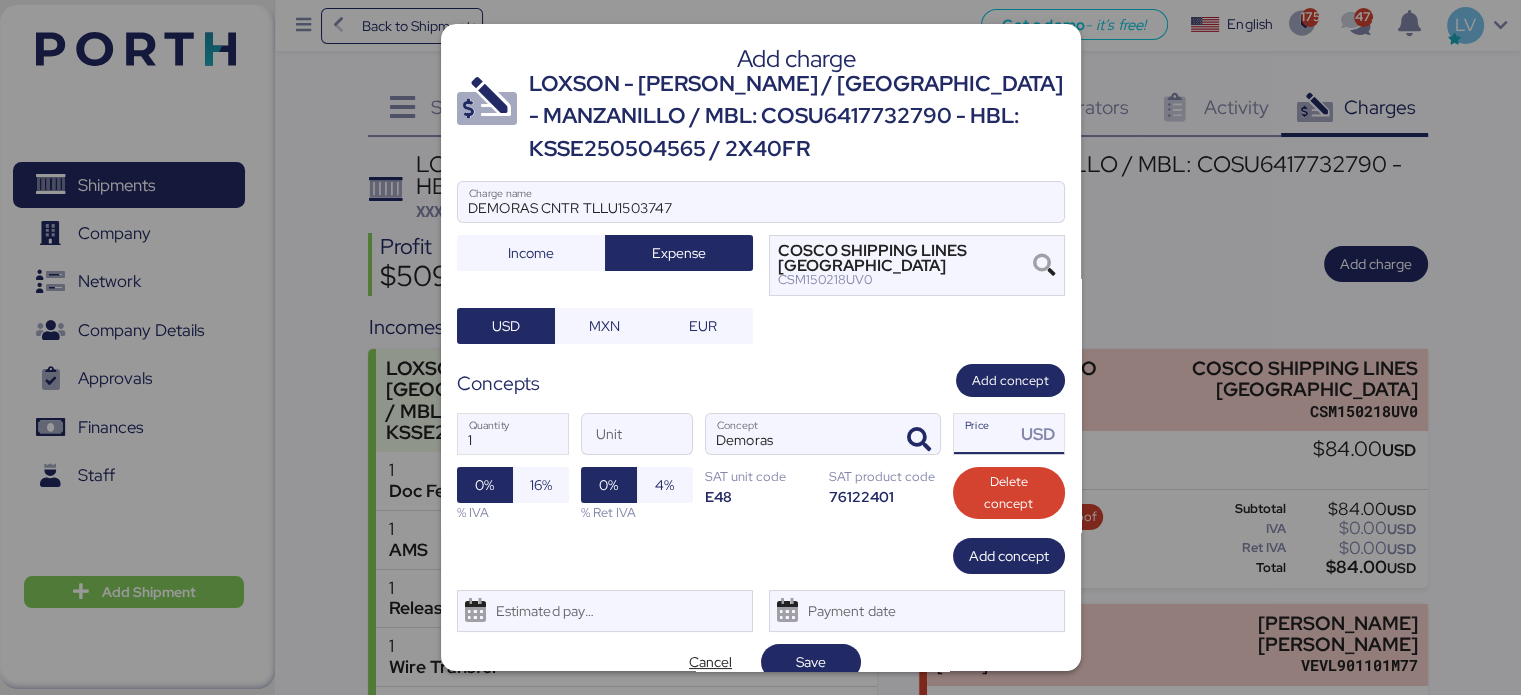 click on "Price USD" at bounding box center [985, 434] 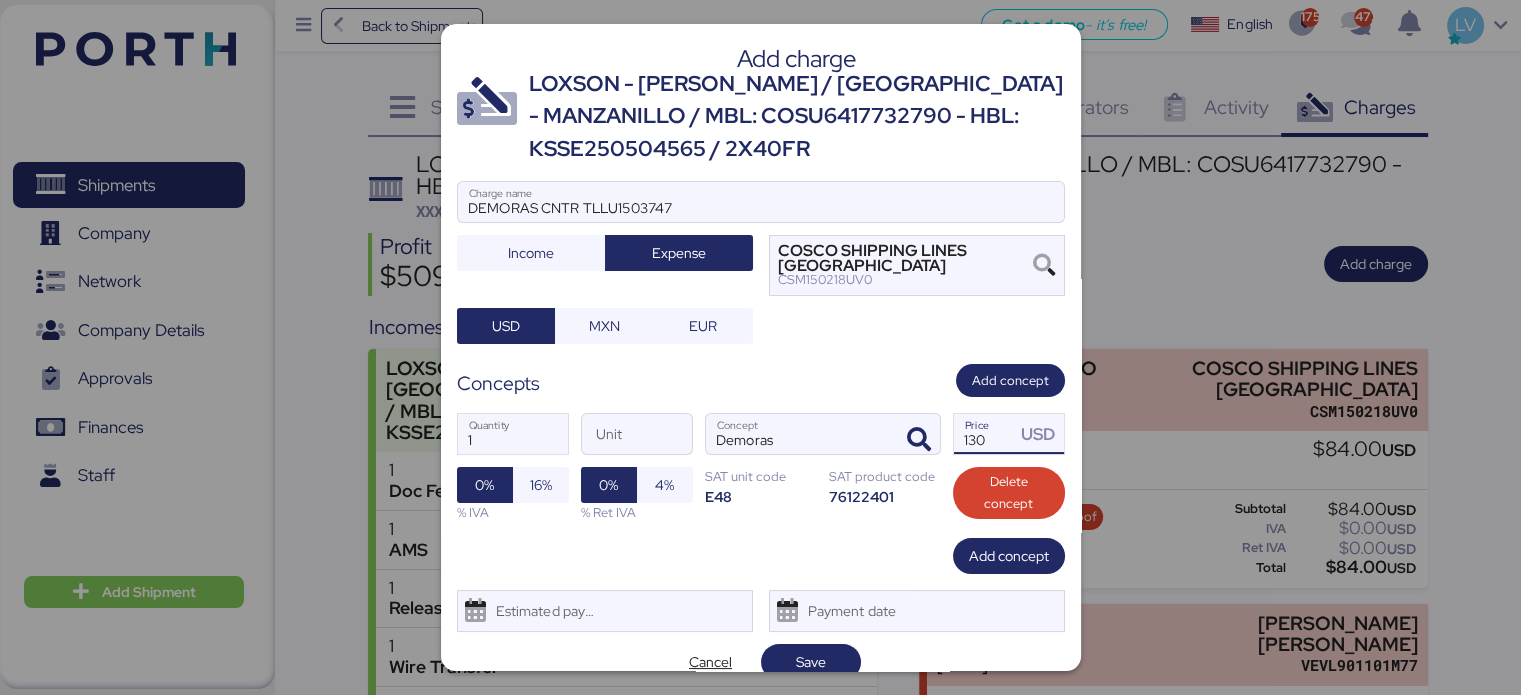 type on "130" 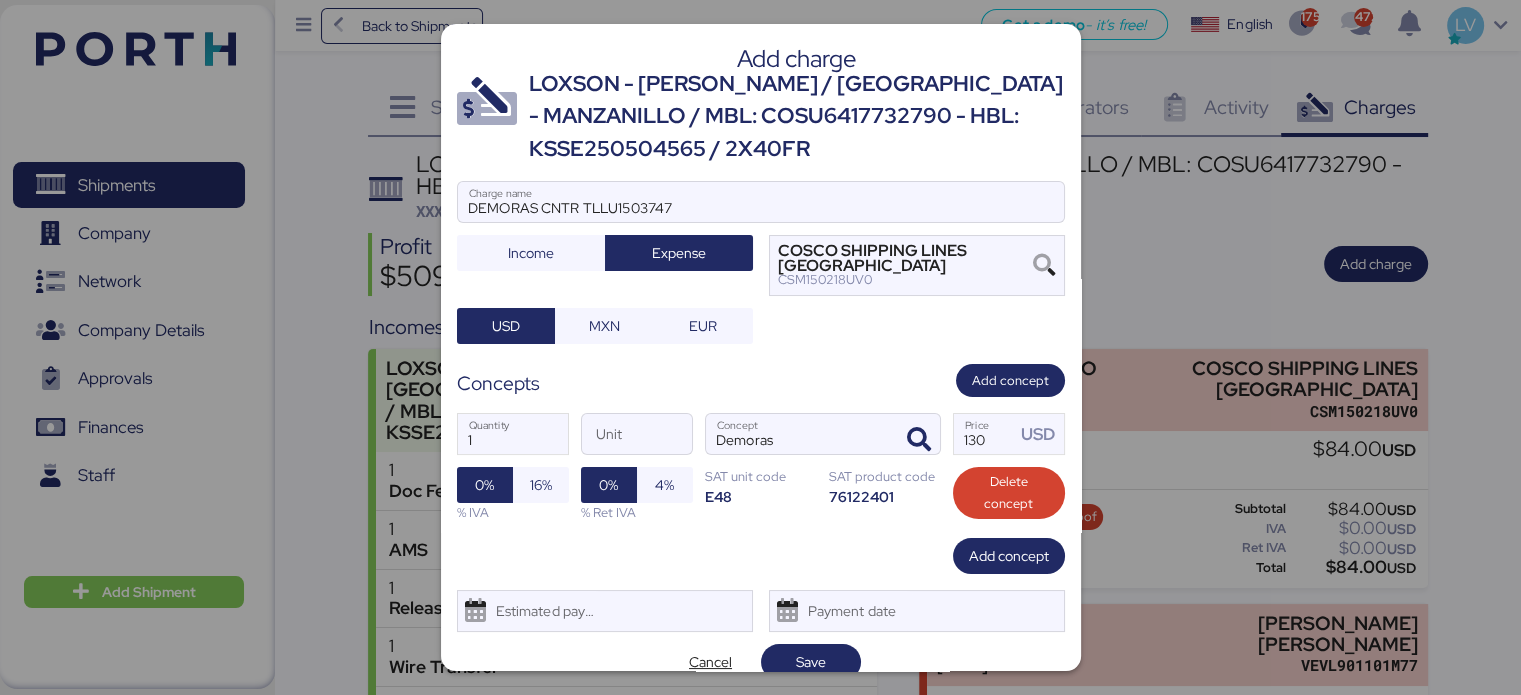 click on "1 Quantity Unit Demoras Concept   130 Price USD 0% 16% % IVA 0% 4% % Ret IVA SAT unit code E48 SAT product code 76122401 Delete concept" at bounding box center (761, 467) 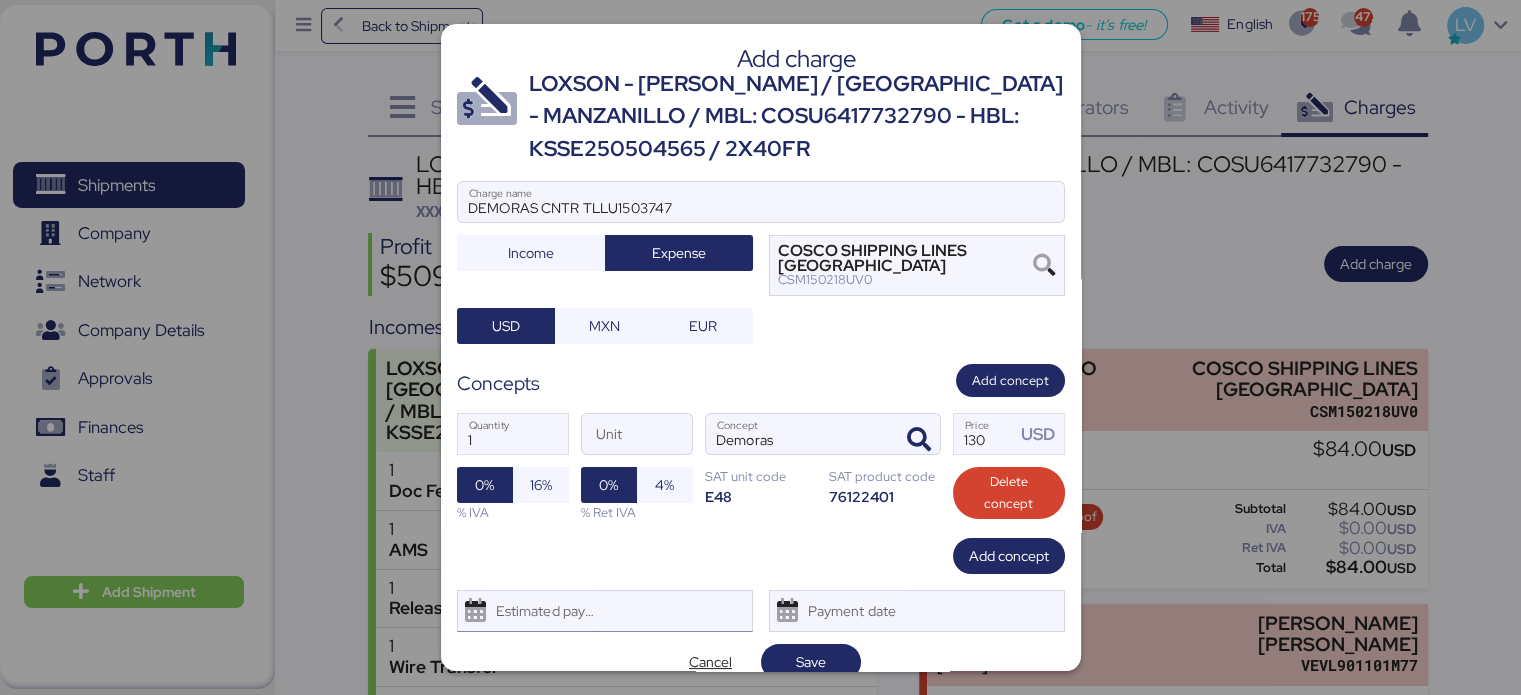 click on "Estimated payment date" at bounding box center [605, 611] 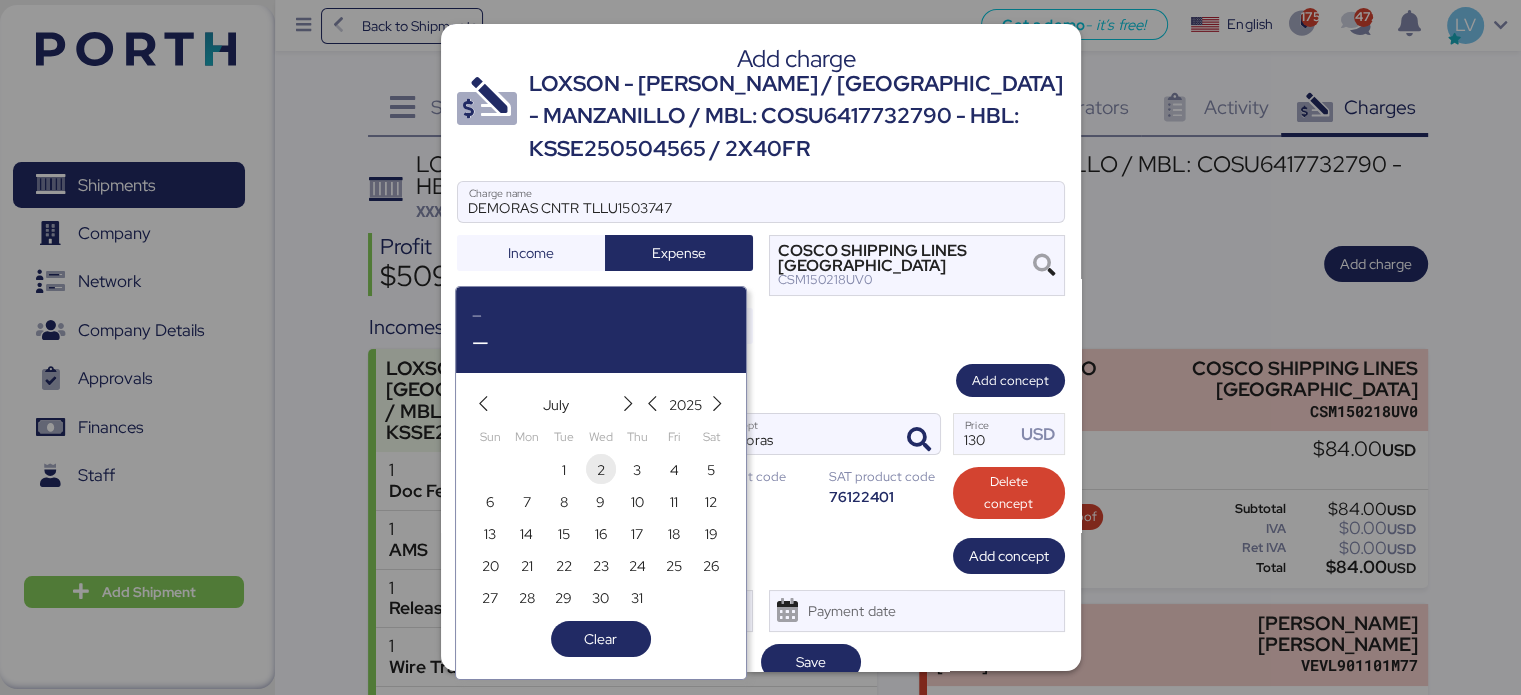 click on "2" at bounding box center (601, 470) 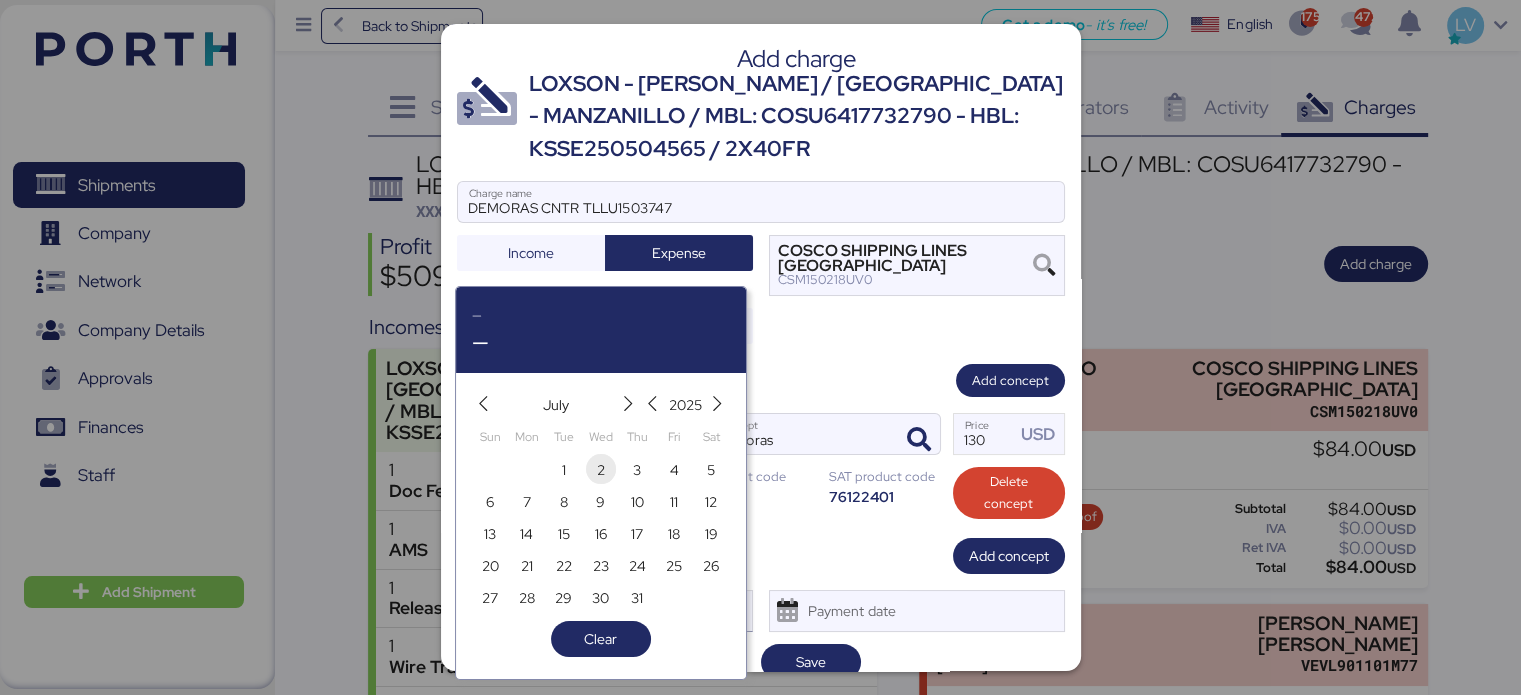 type on "[DATE]" 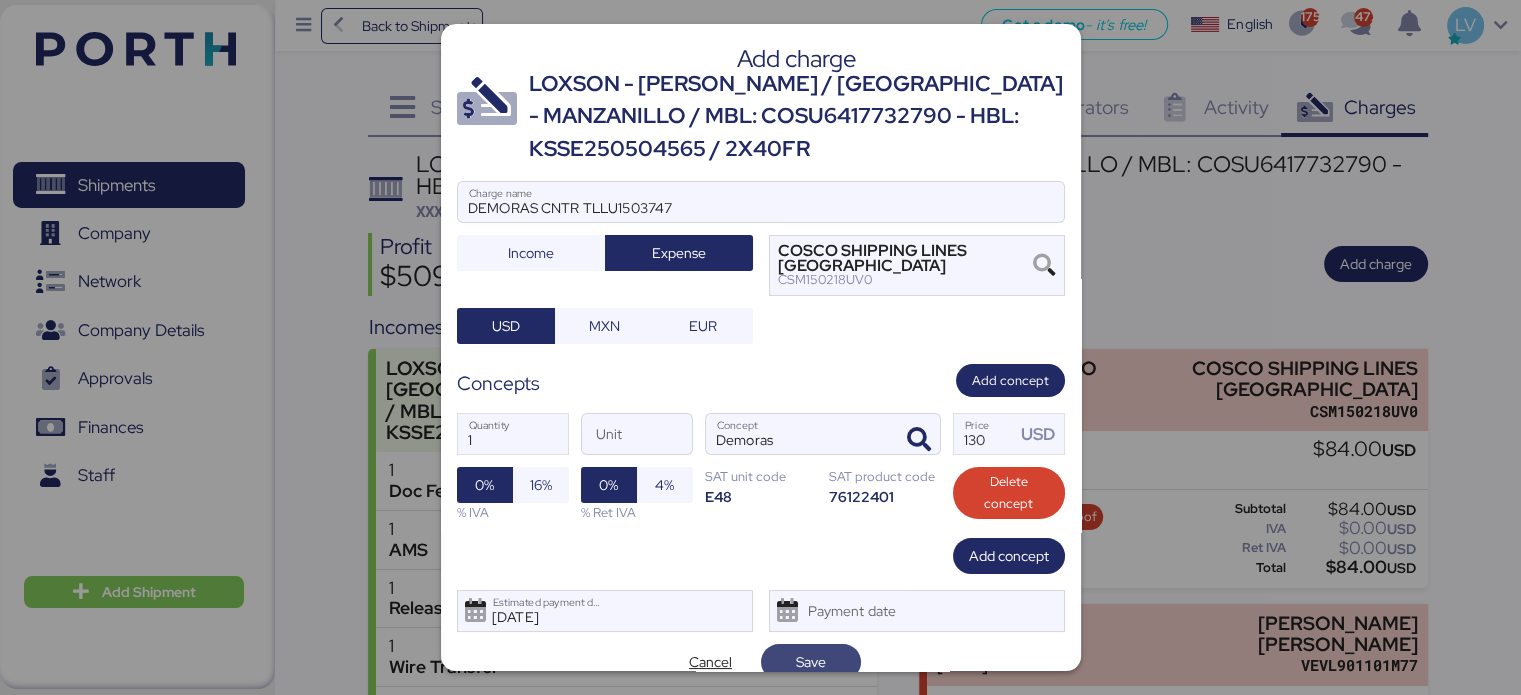 click on "Save" at bounding box center (811, 662) 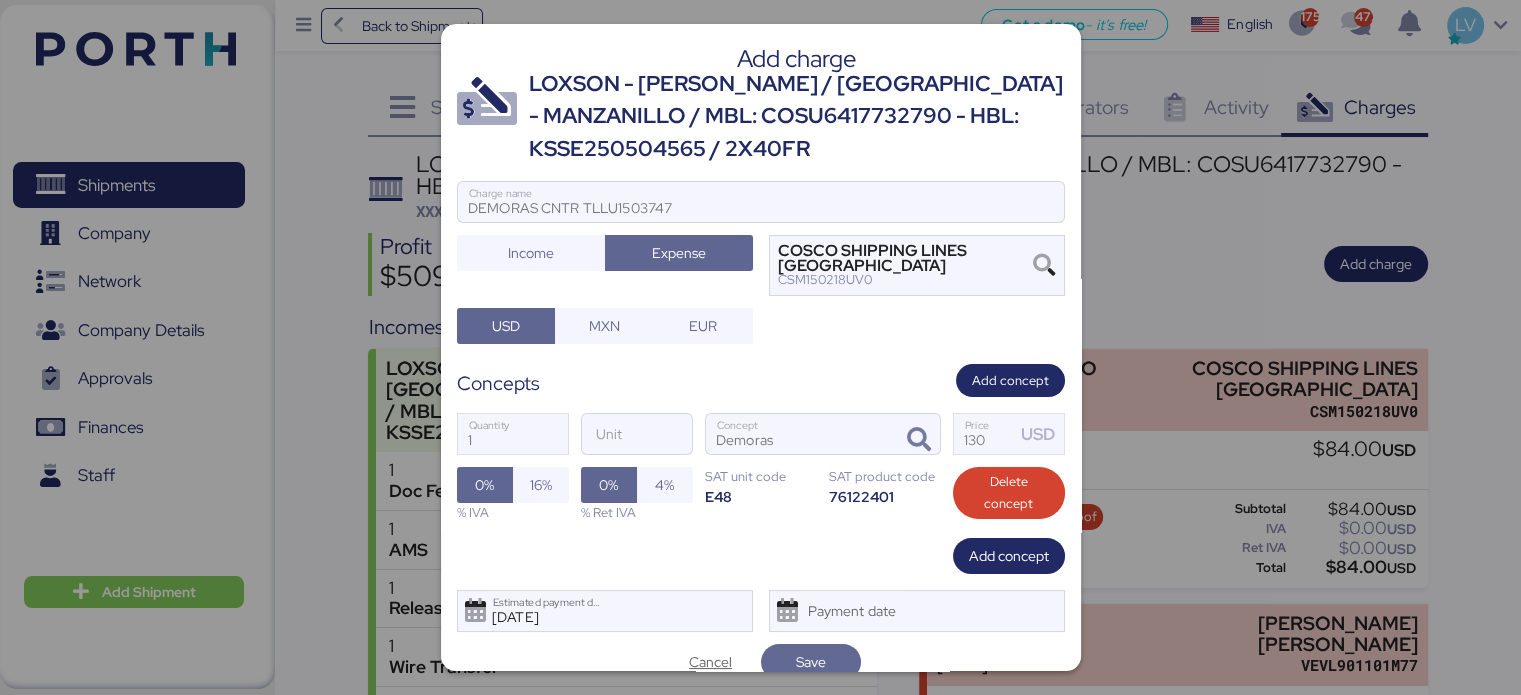scroll, scrollTop: 8, scrollLeft: 0, axis: vertical 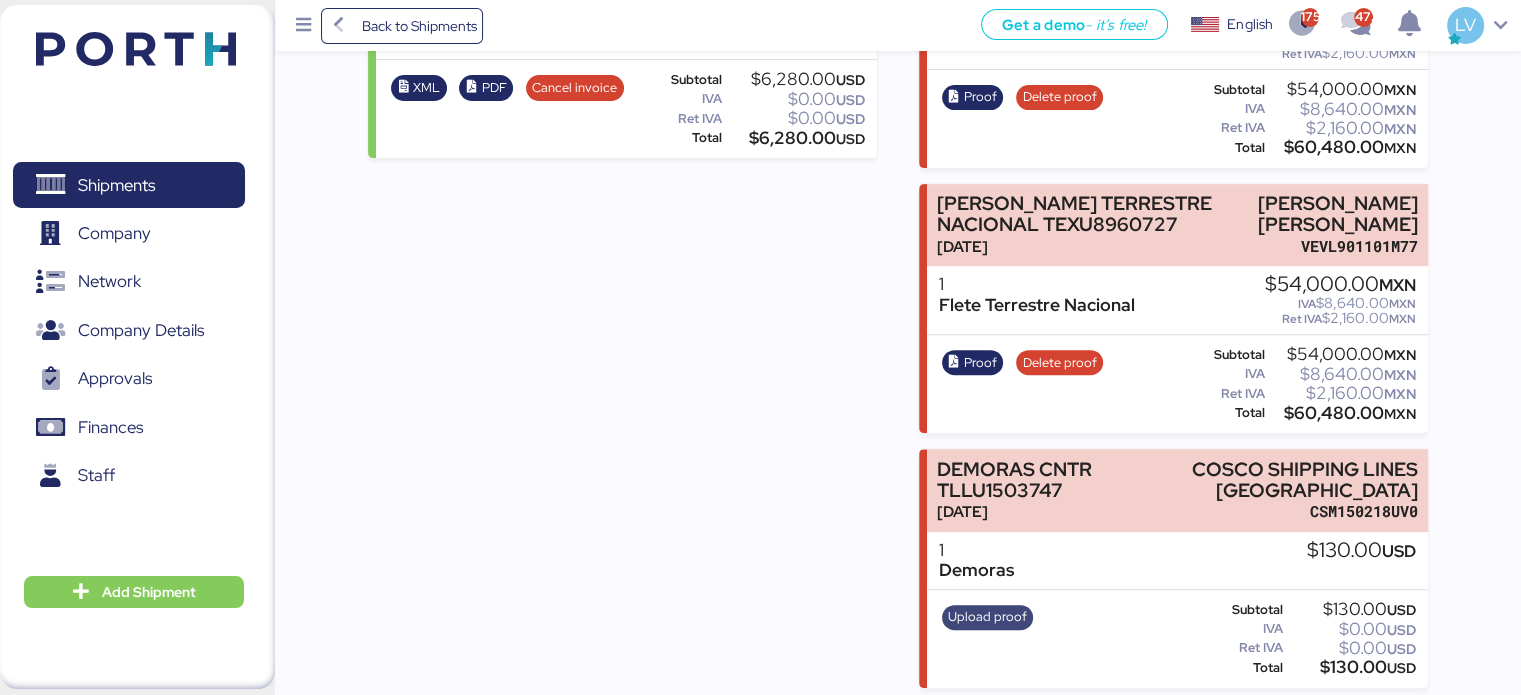 click on "Upload proof" at bounding box center (987, 617) 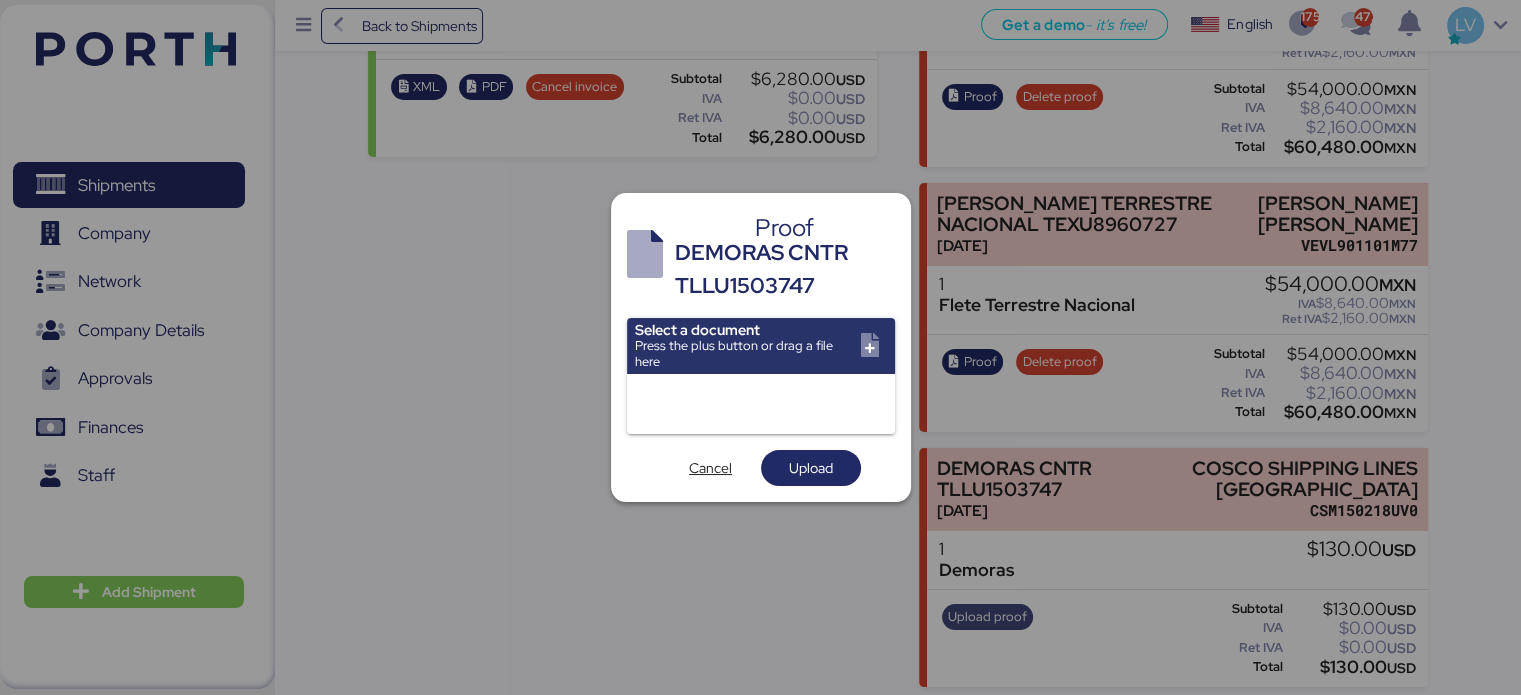 scroll, scrollTop: 0, scrollLeft: 0, axis: both 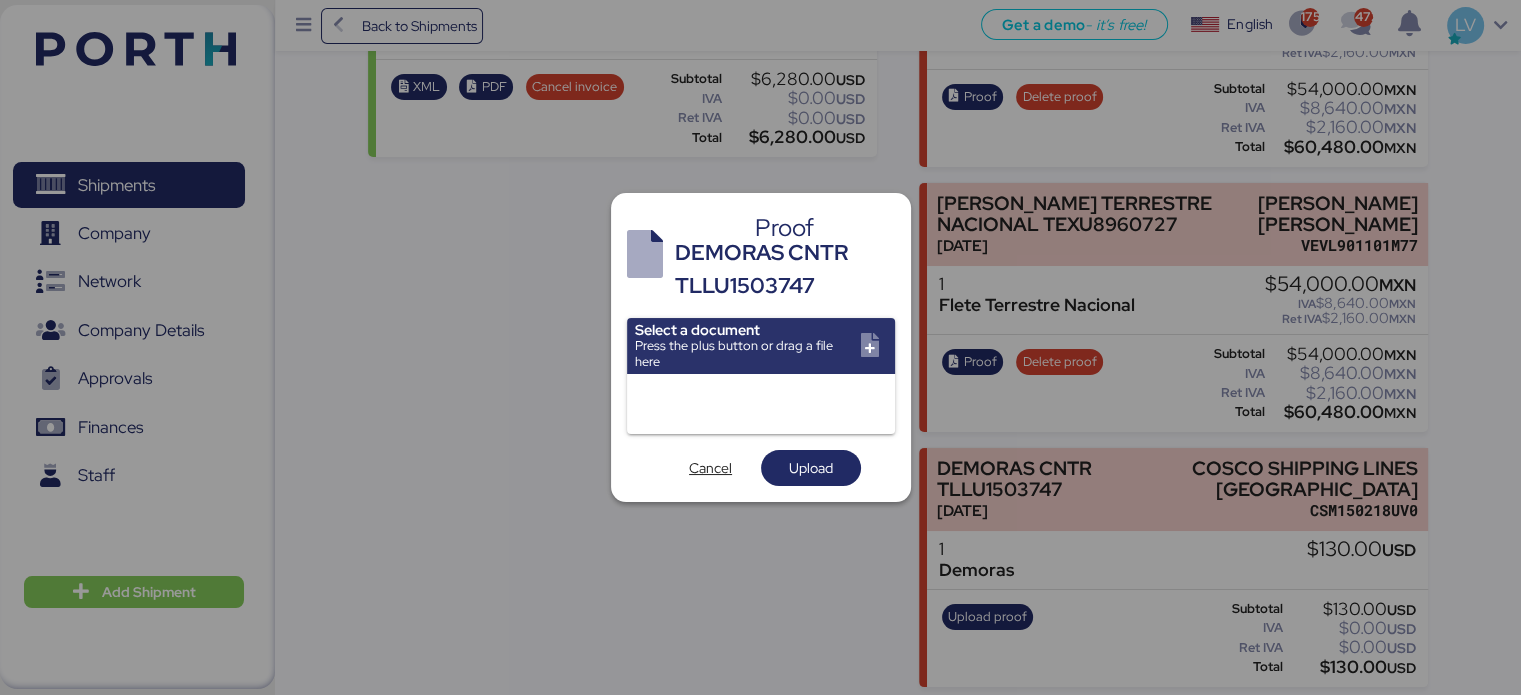 click at bounding box center (761, 404) 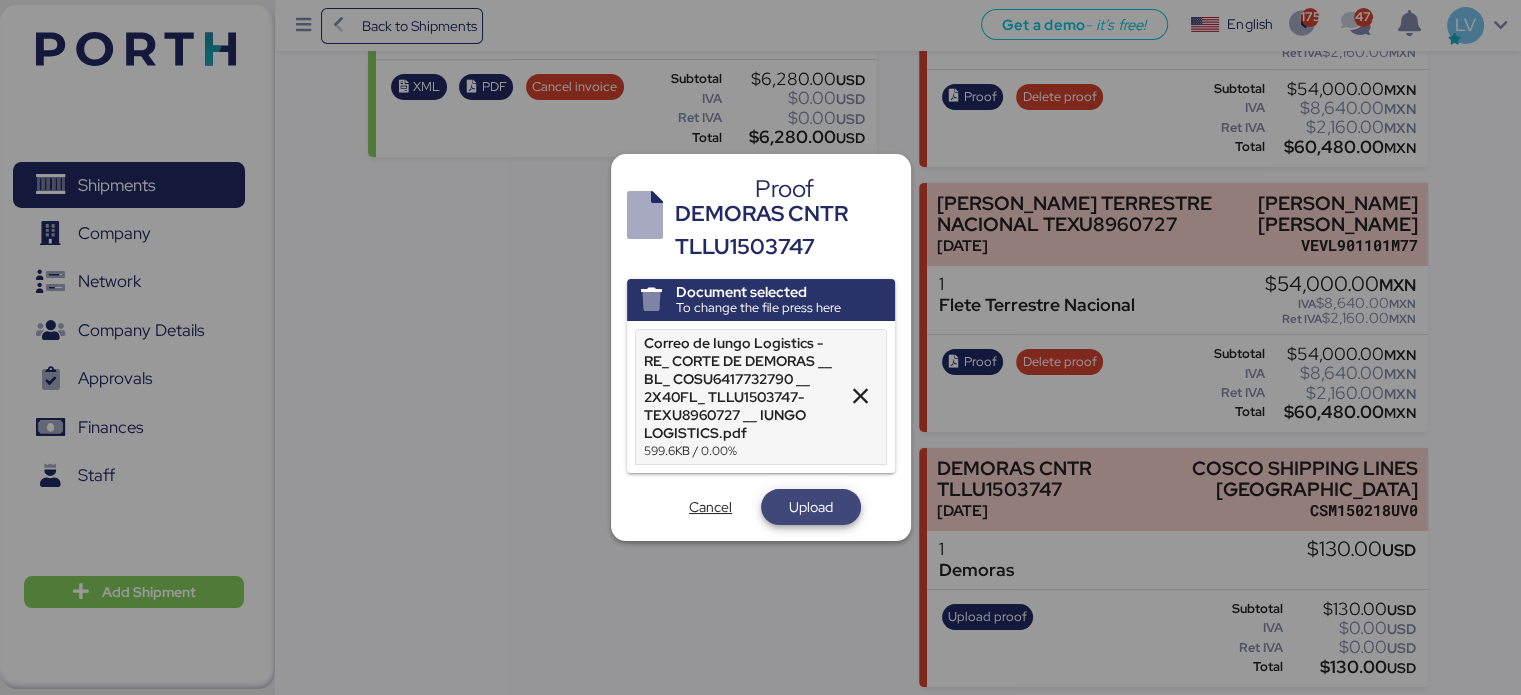 click on "Upload" at bounding box center (811, 507) 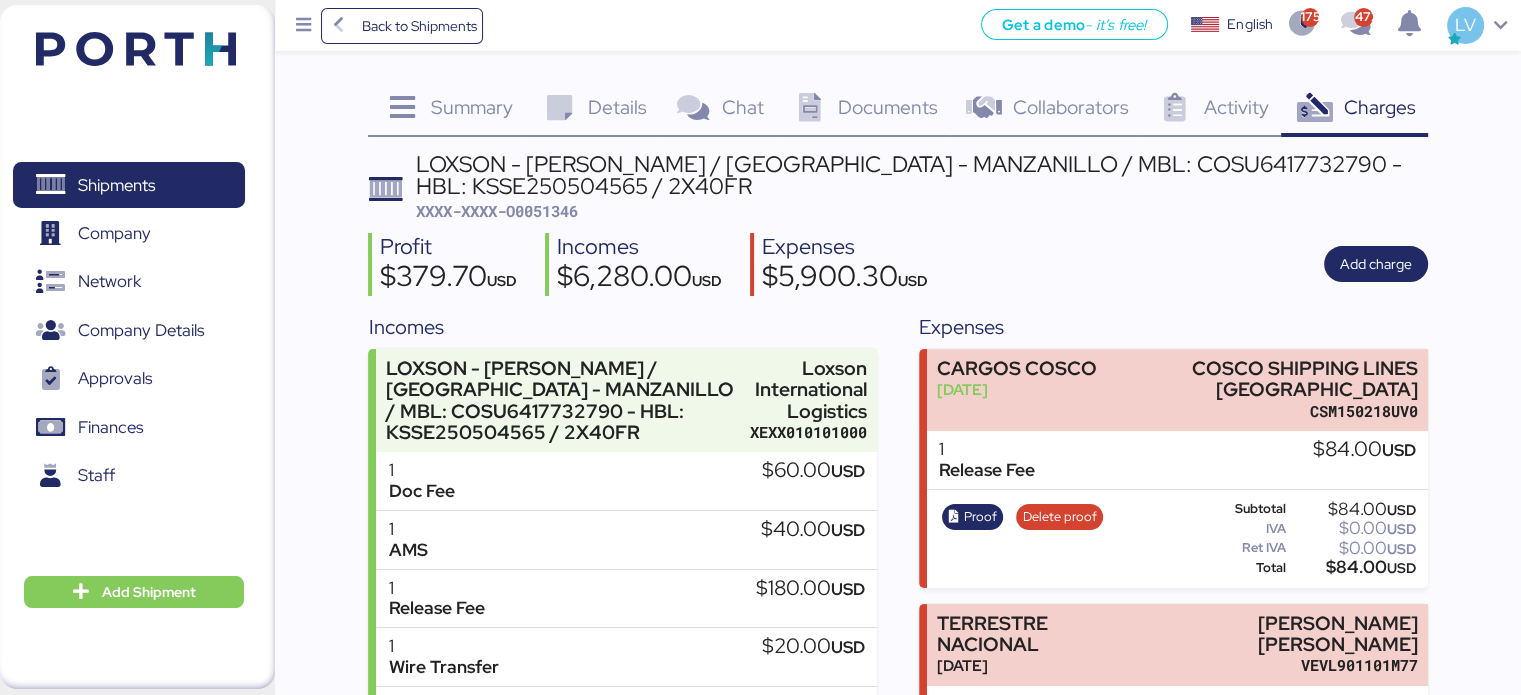 click on "XXXX-XXXX-O0051346" at bounding box center (497, 211) 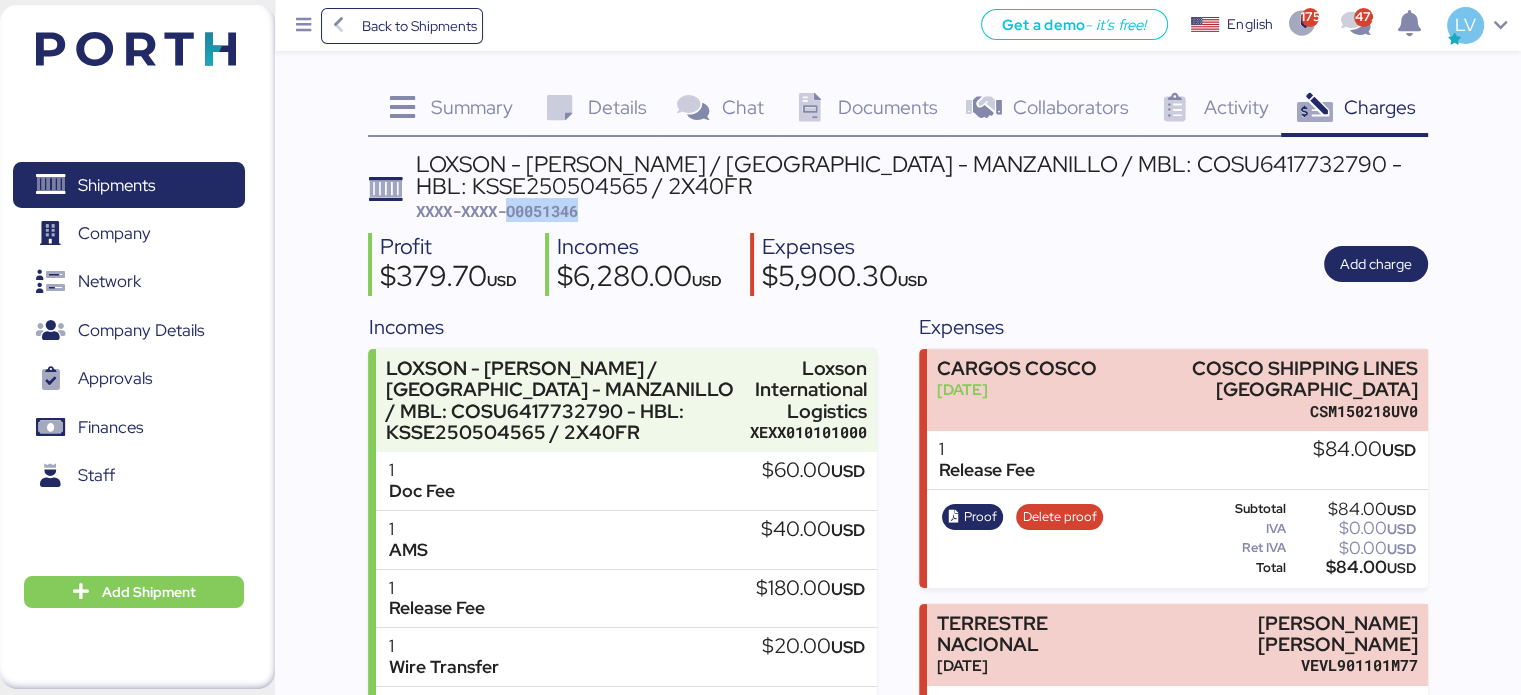 click on "XXXX-XXXX-O0051346" at bounding box center (497, 211) 